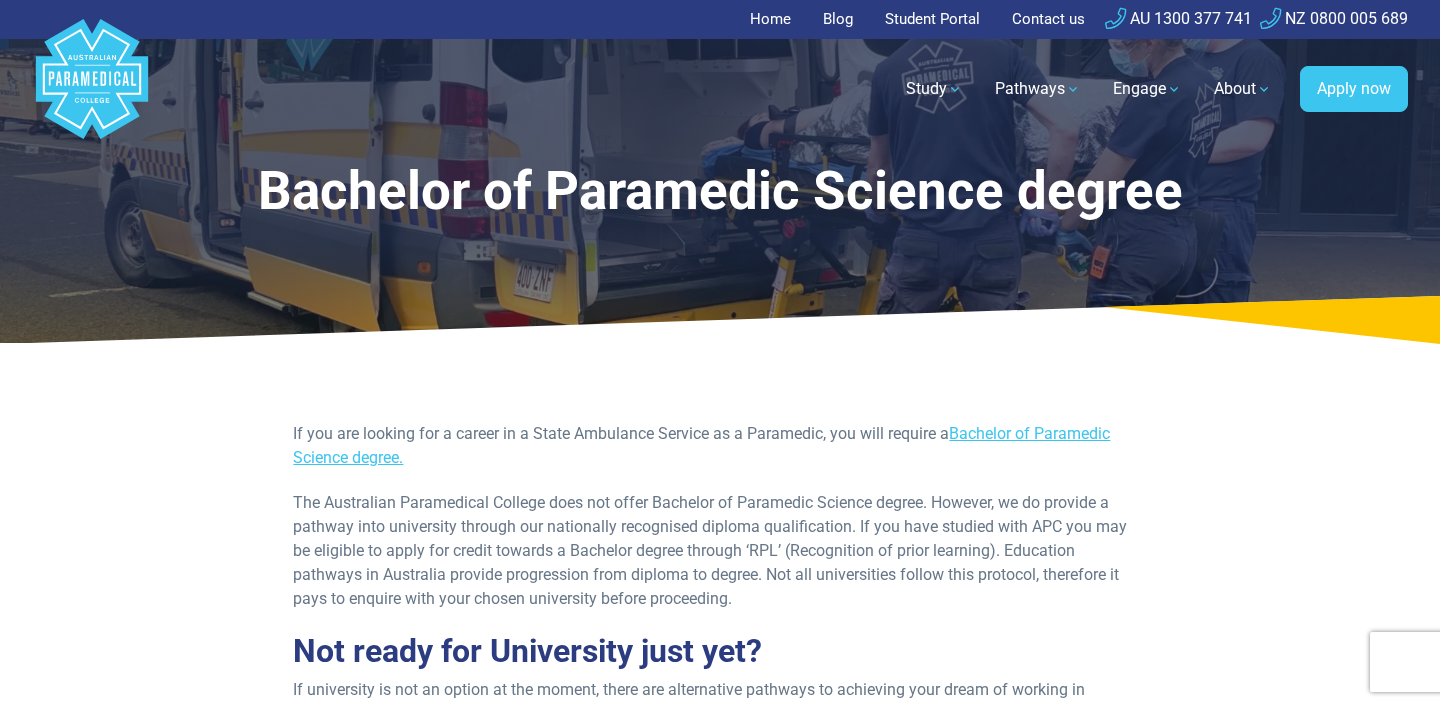 scroll, scrollTop: 0, scrollLeft: 0, axis: both 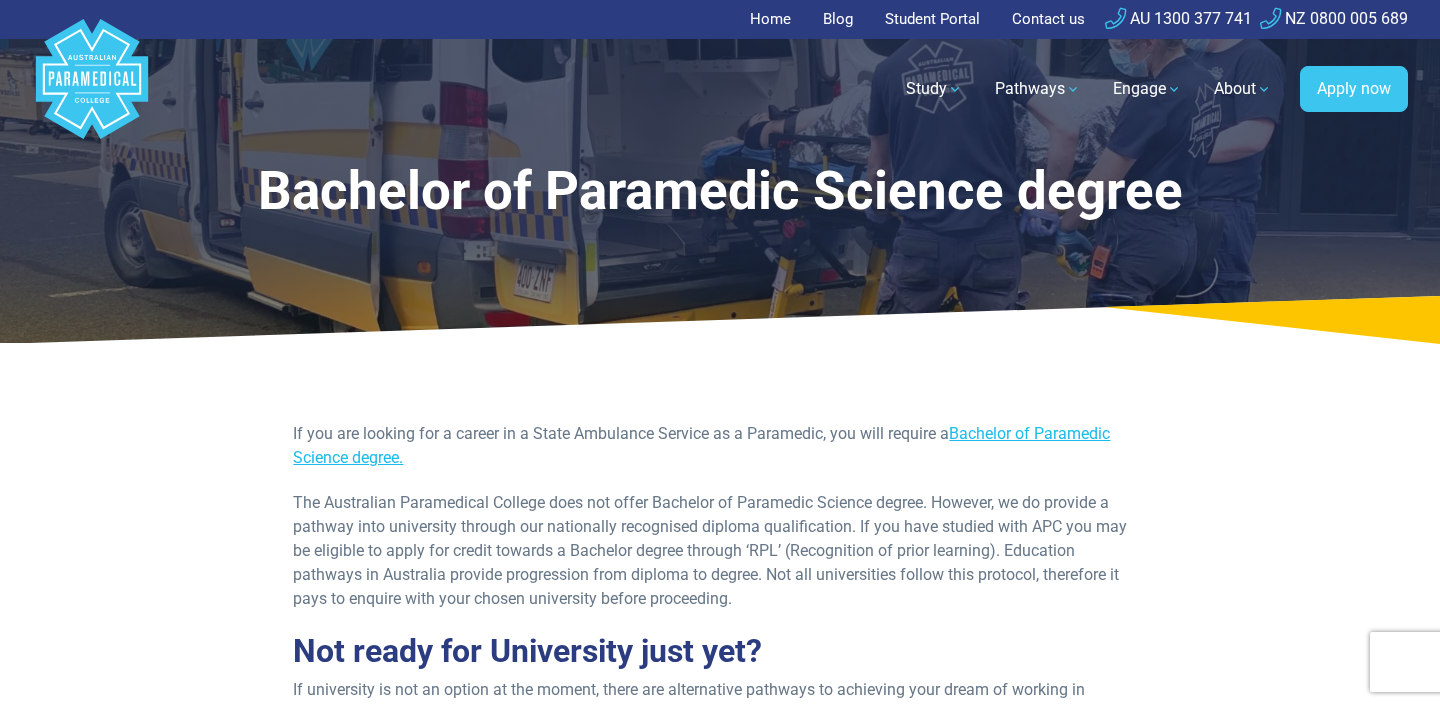 click on "Bachelor of Paramedic Science degree." at bounding box center (701, 445) 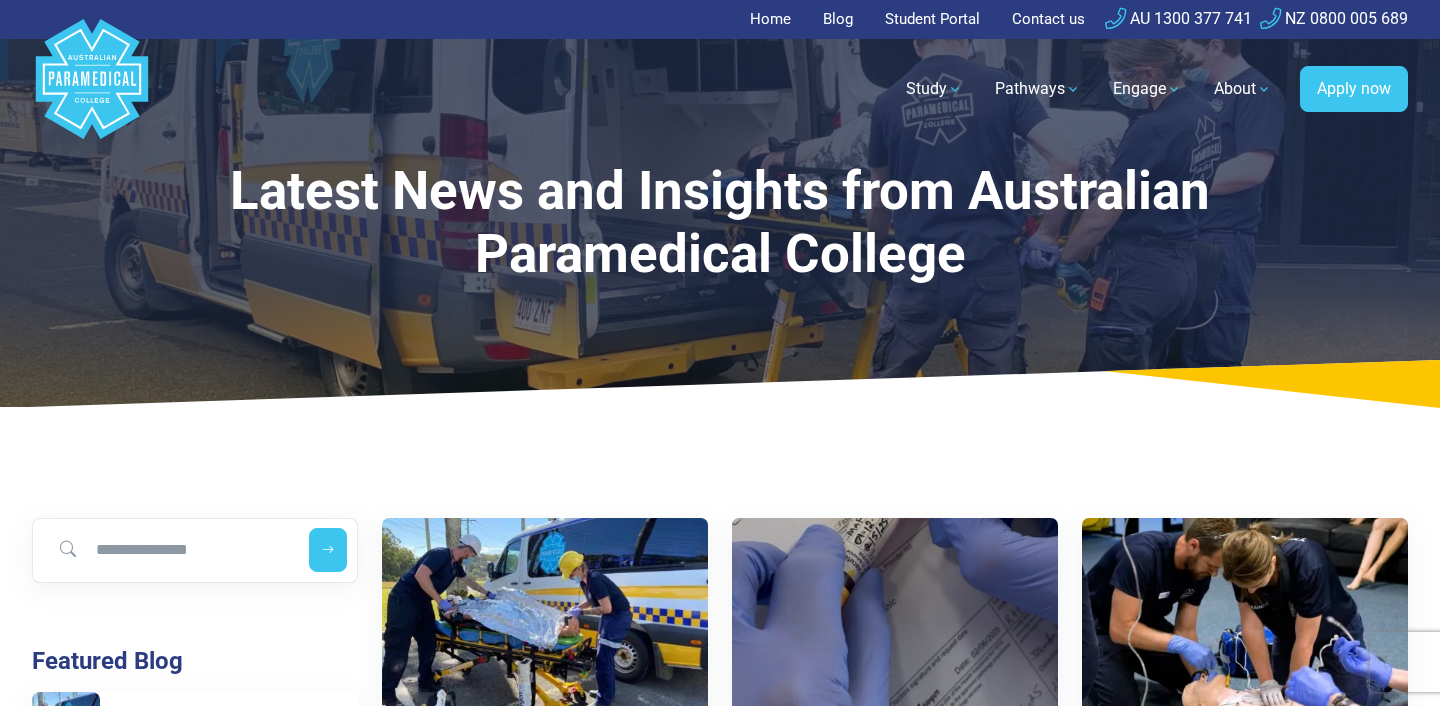 scroll, scrollTop: 0, scrollLeft: 0, axis: both 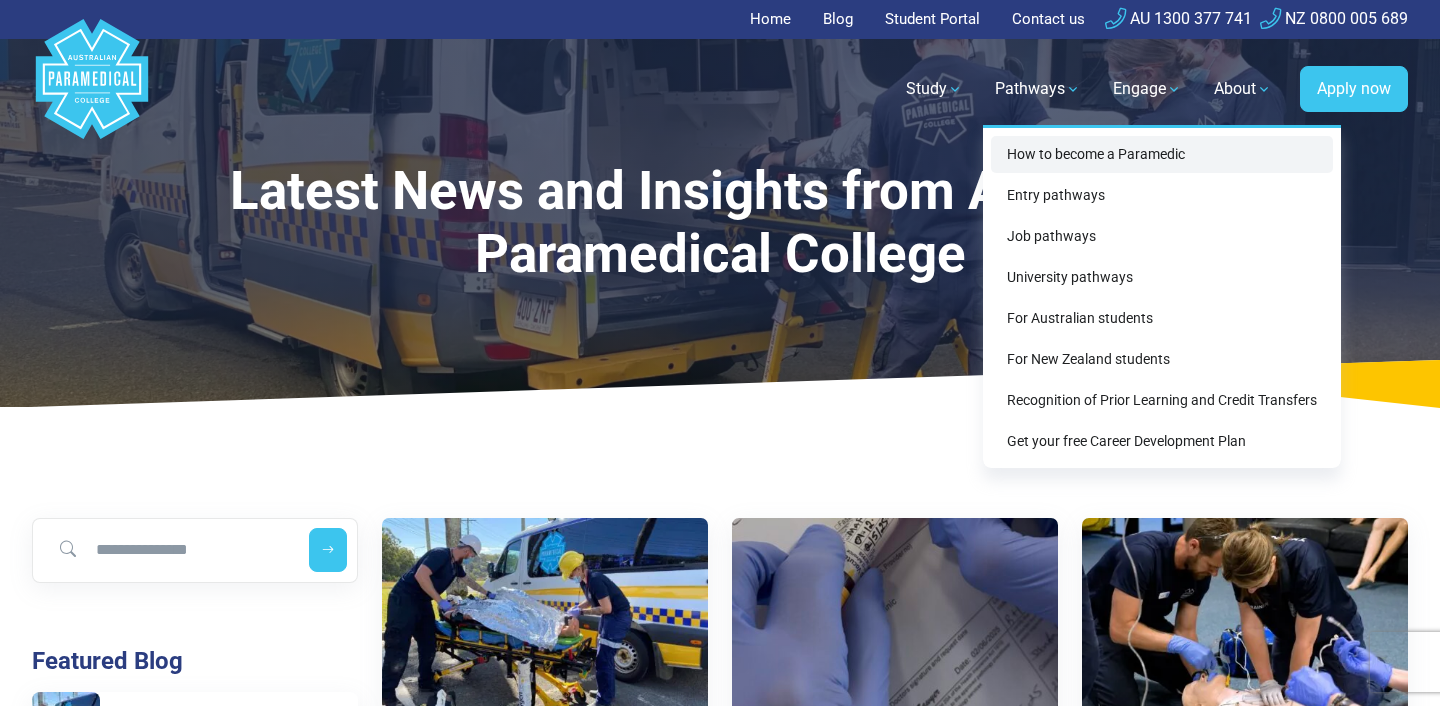 click on "How to become a Paramedic" at bounding box center (1162, 154) 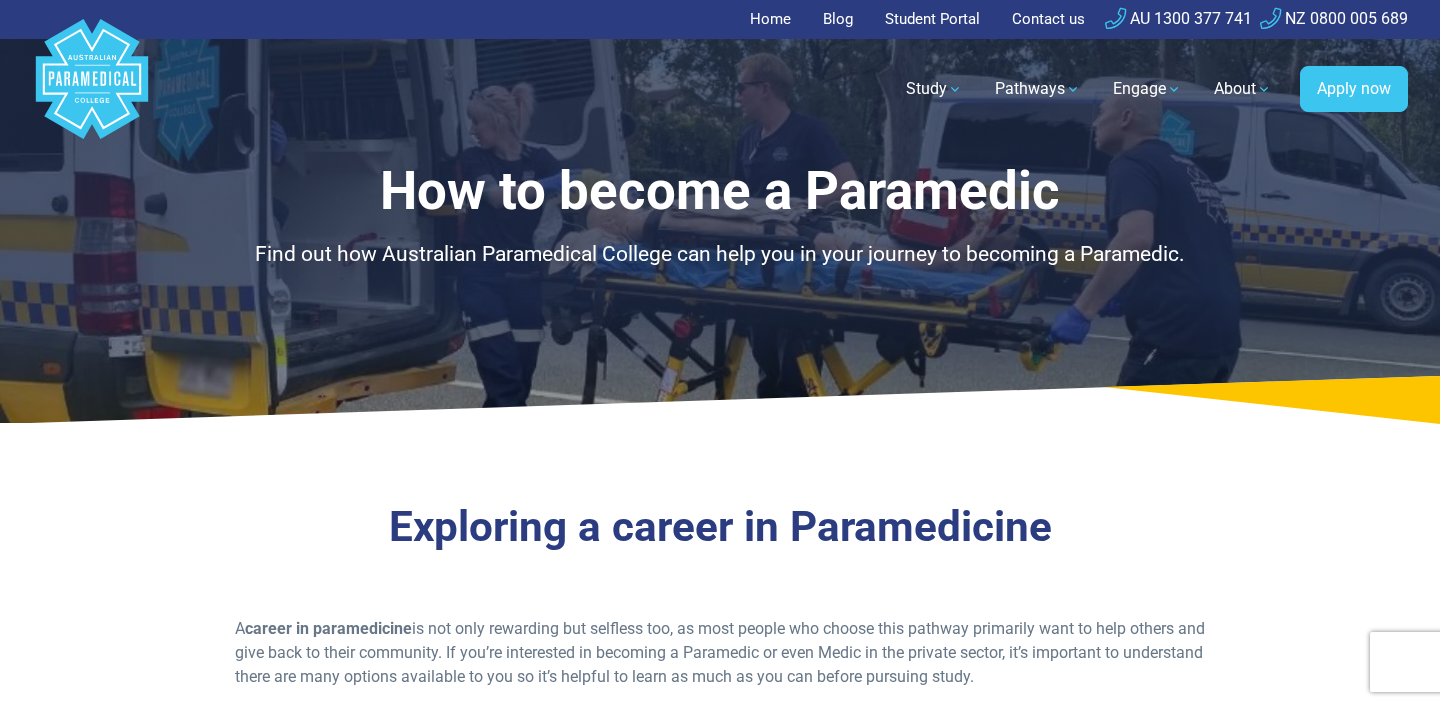 scroll, scrollTop: 0, scrollLeft: 0, axis: both 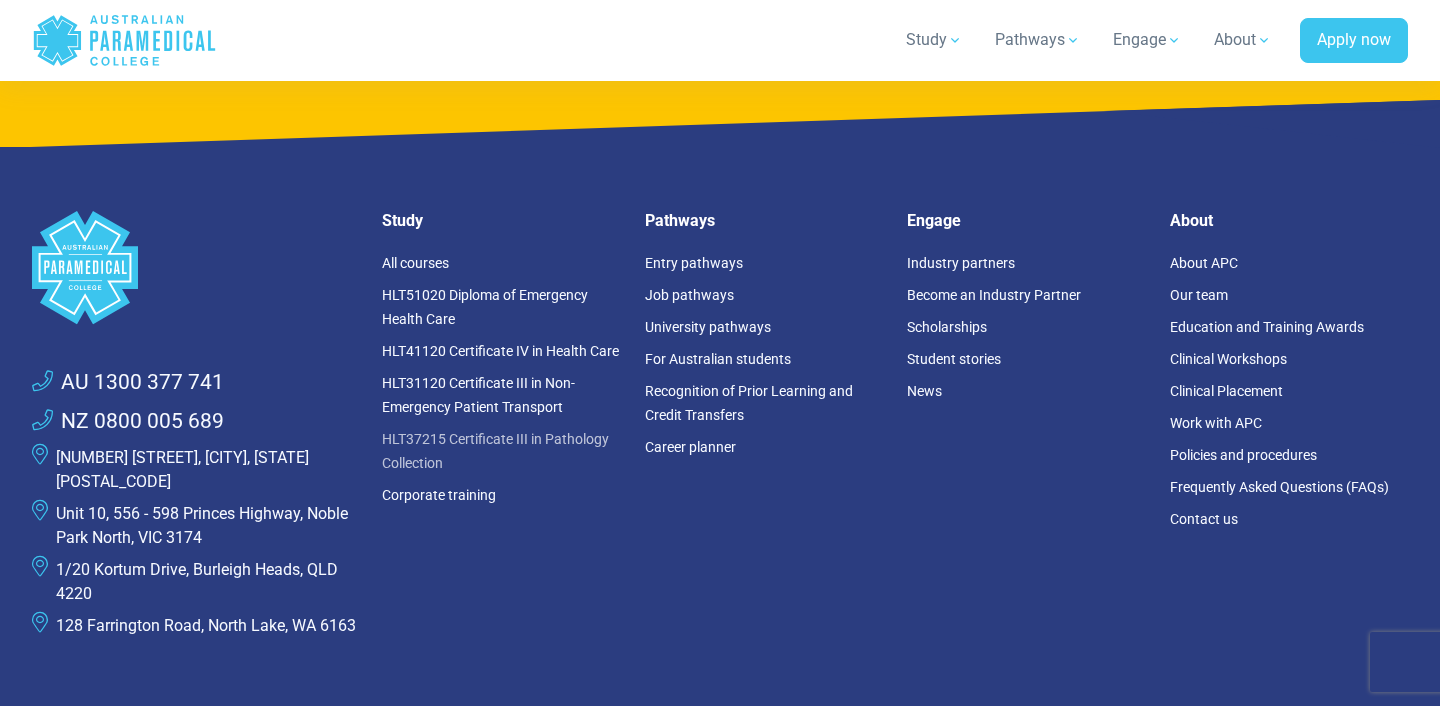 click on "HLT37215 Certificate III in Pathology Collection" at bounding box center [495, 451] 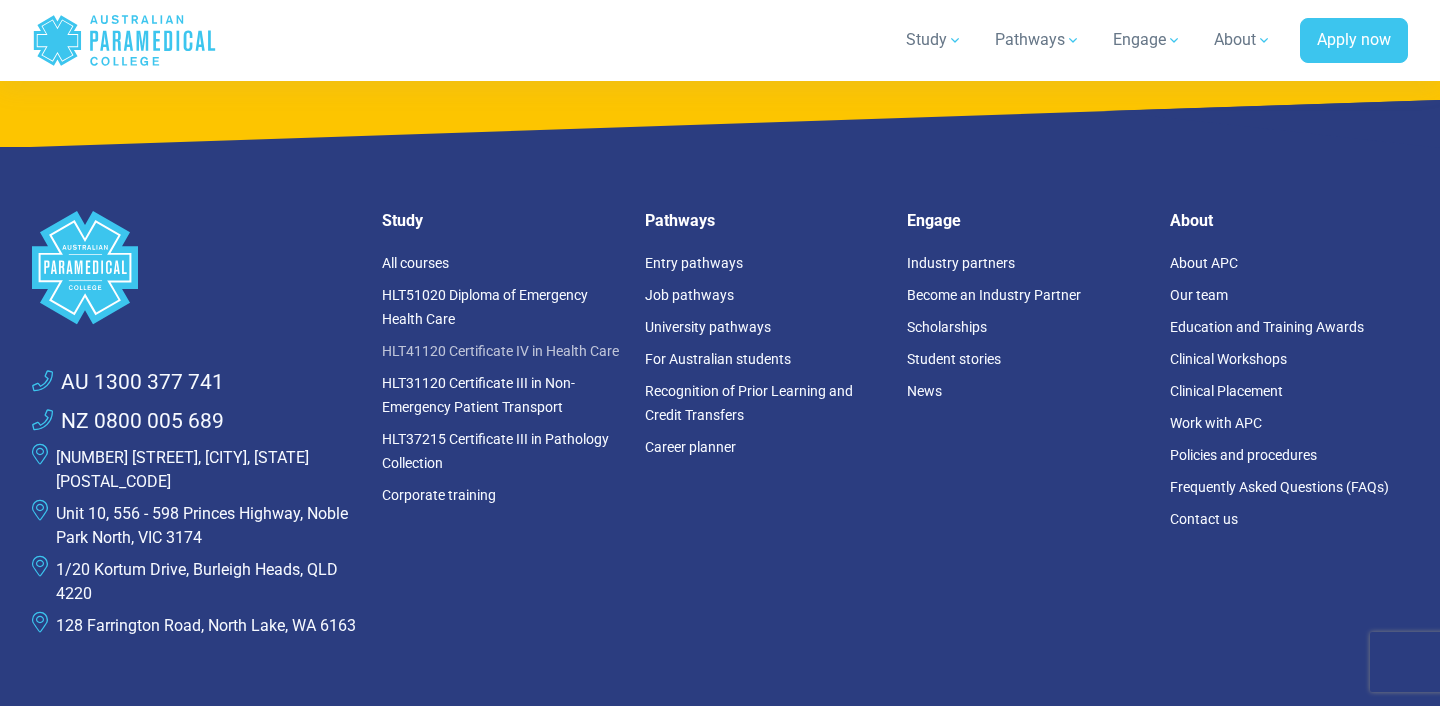 click on "HLT41120 Certificate IV in Health Care" at bounding box center [500, 351] 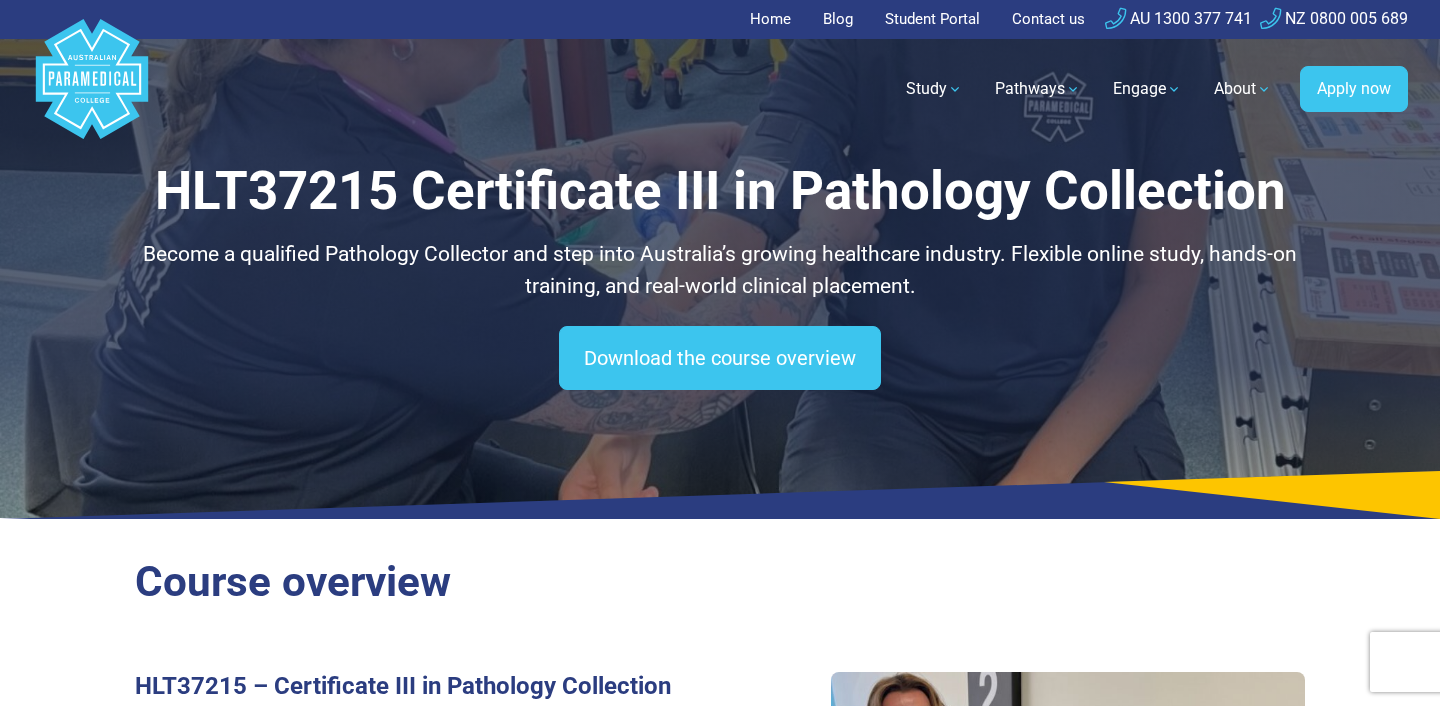 scroll, scrollTop: 0, scrollLeft: 0, axis: both 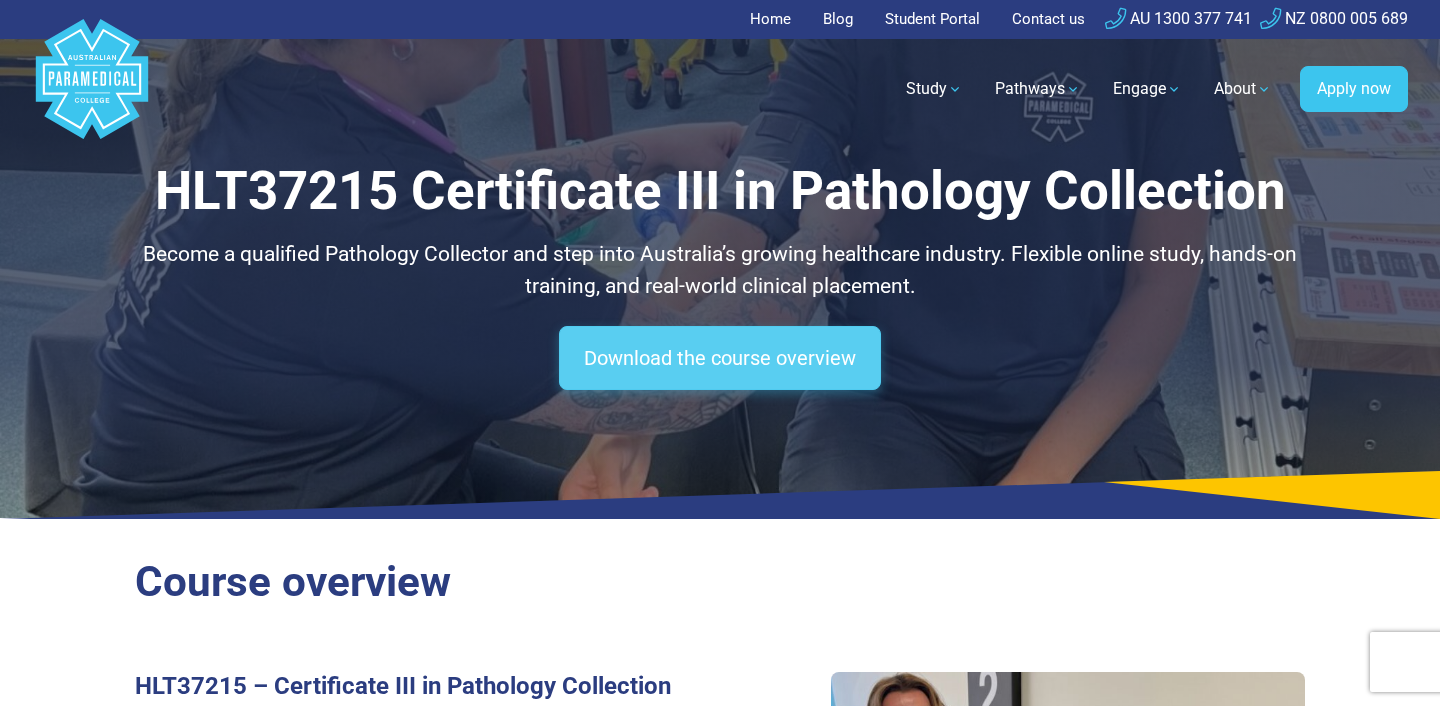 click on "Download the course overview" at bounding box center (720, 358) 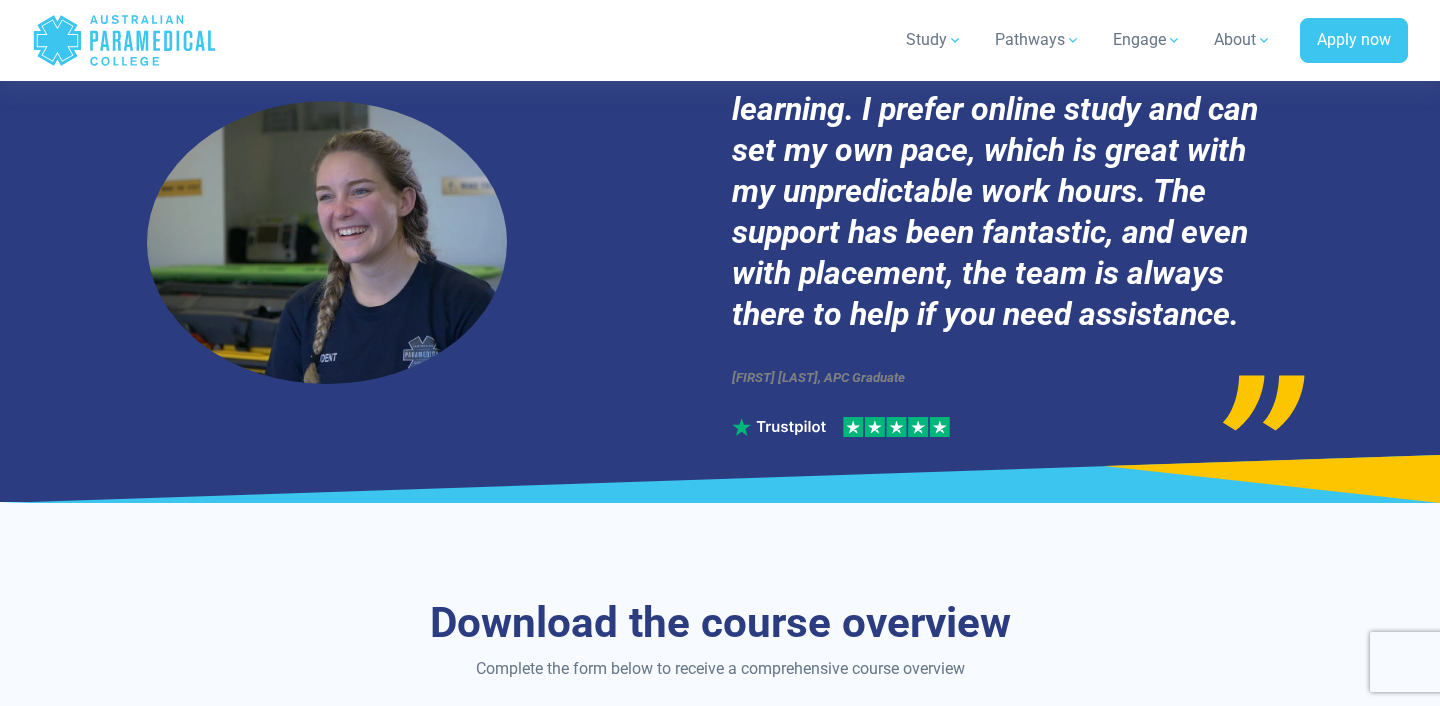scroll, scrollTop: 7334, scrollLeft: 0, axis: vertical 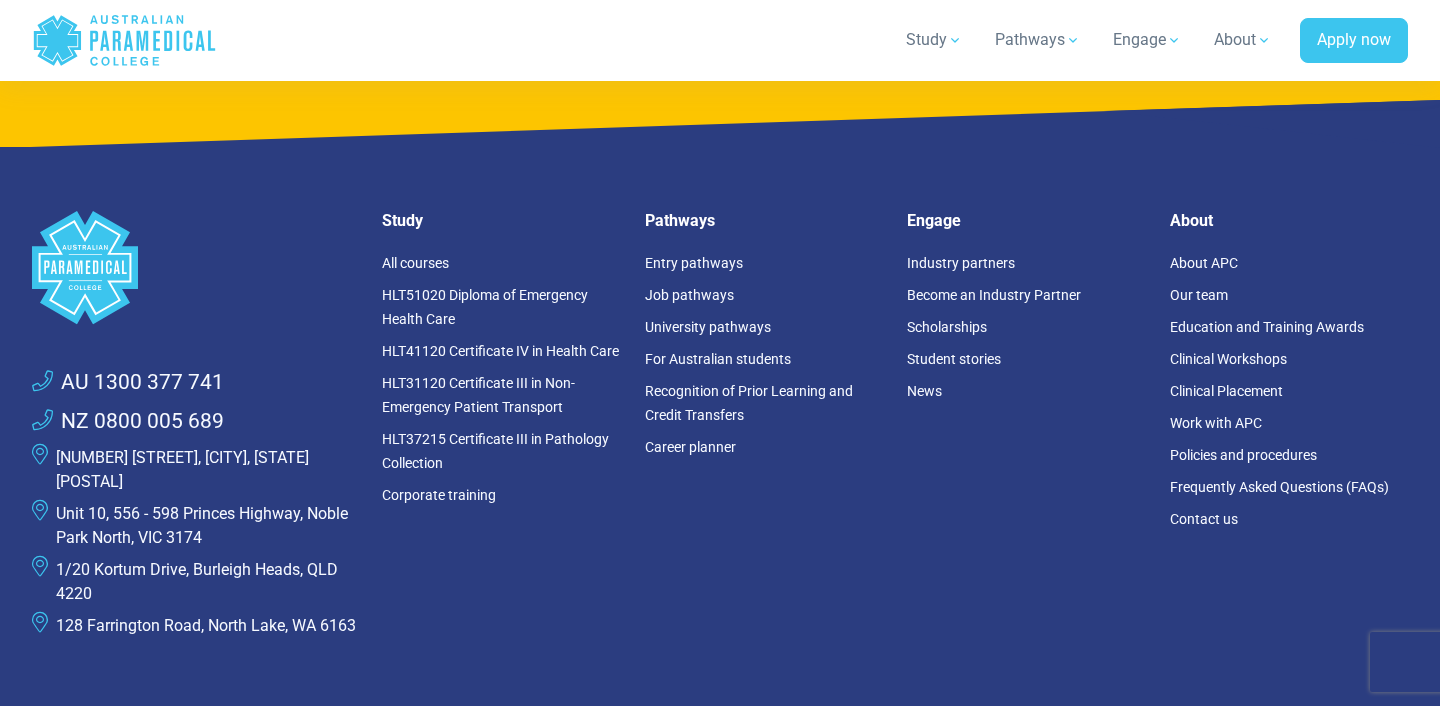 click on "HLT51020 Diploma of Emergency Health Care" at bounding box center [501, 307] 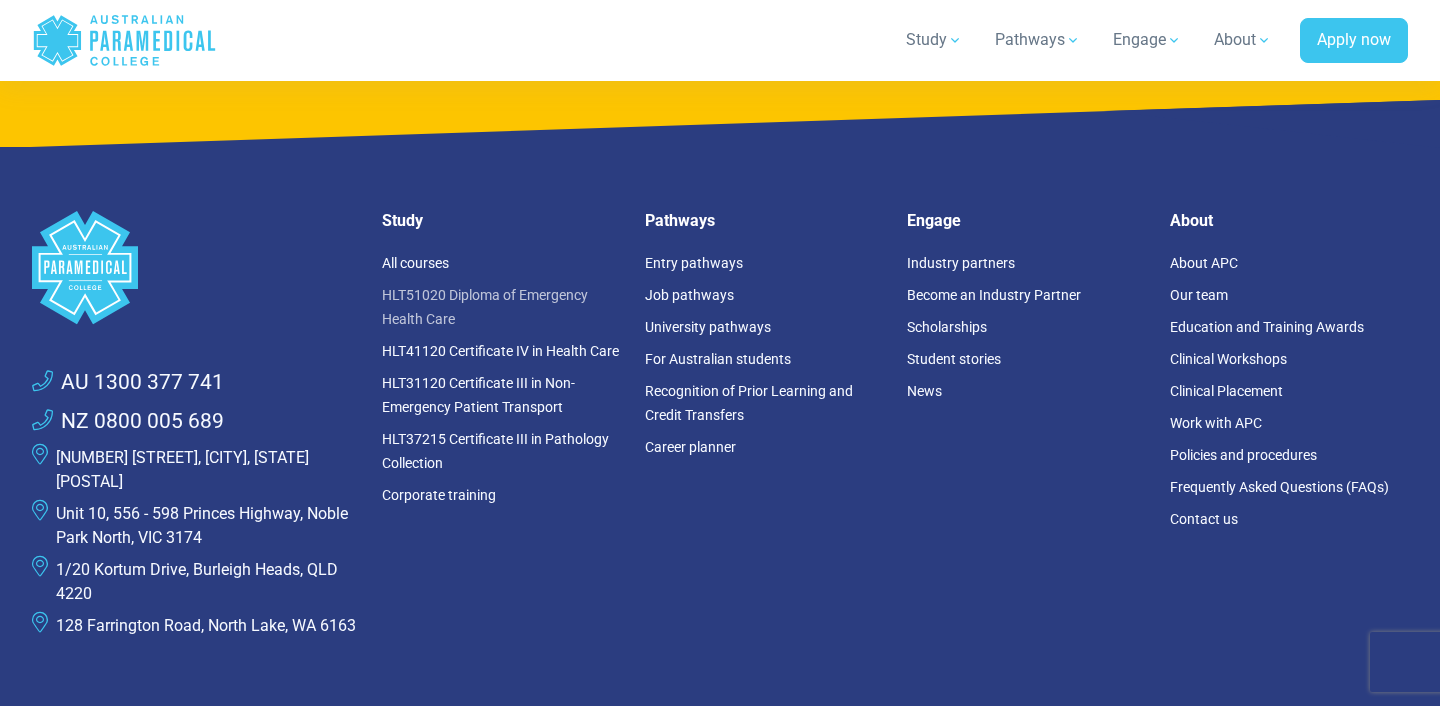 click on "HLT51020 Diploma of Emergency Health Care" at bounding box center (485, 307) 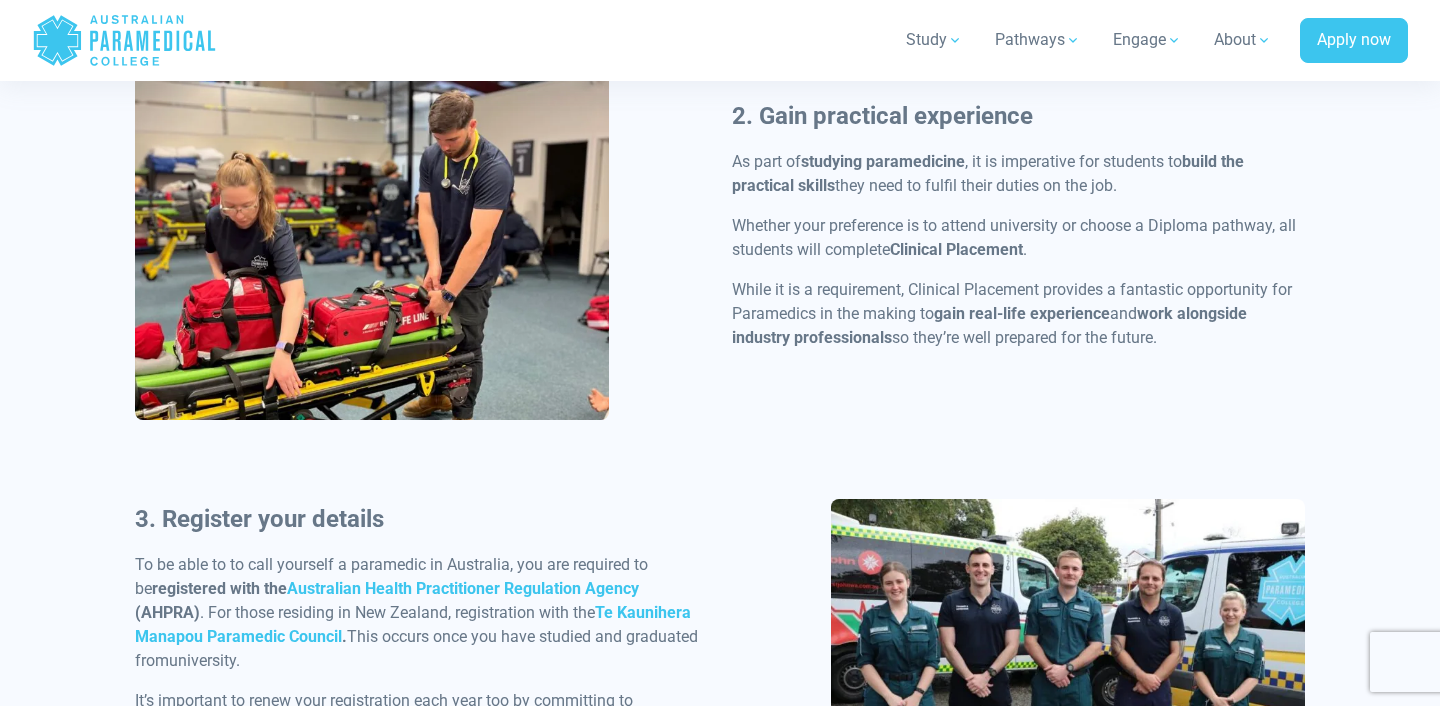 scroll, scrollTop: 991, scrollLeft: 0, axis: vertical 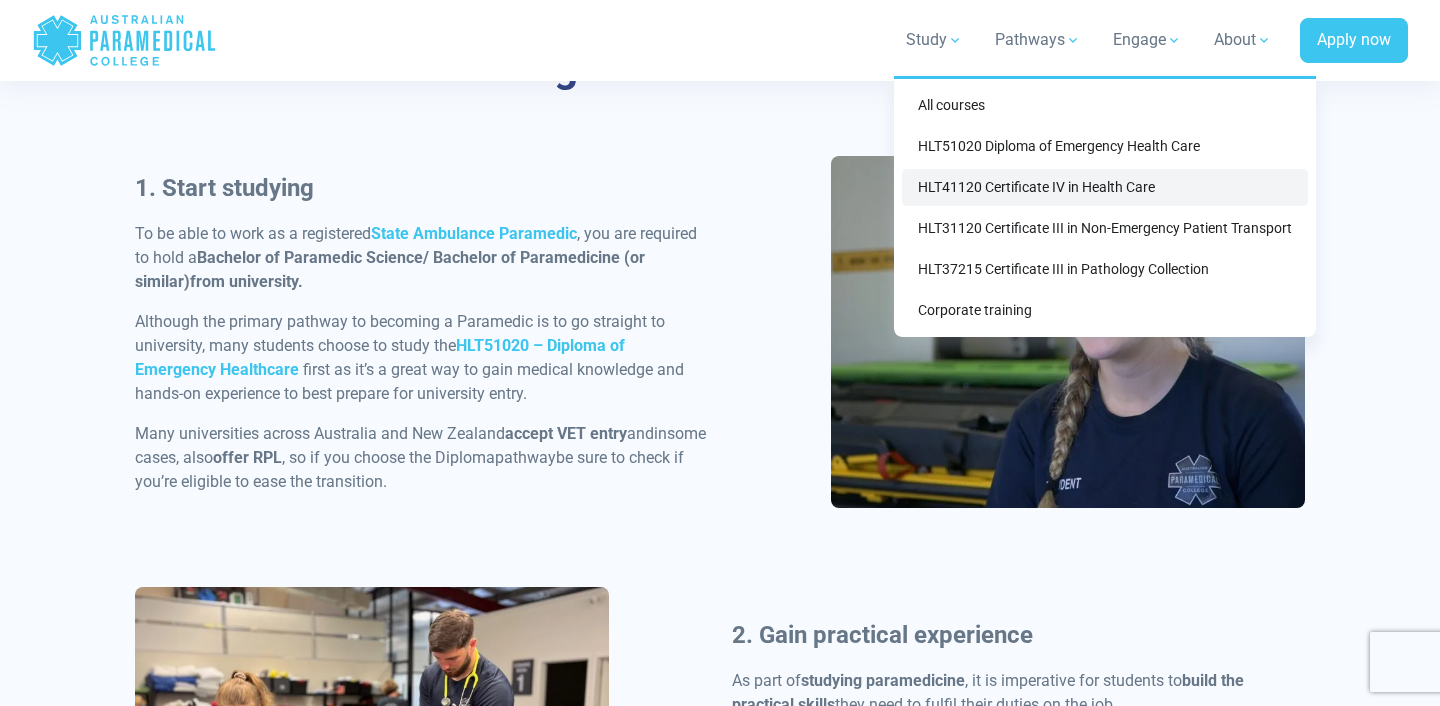 click on "HLT41120 Certificate IV in Health Care" at bounding box center (1105, 187) 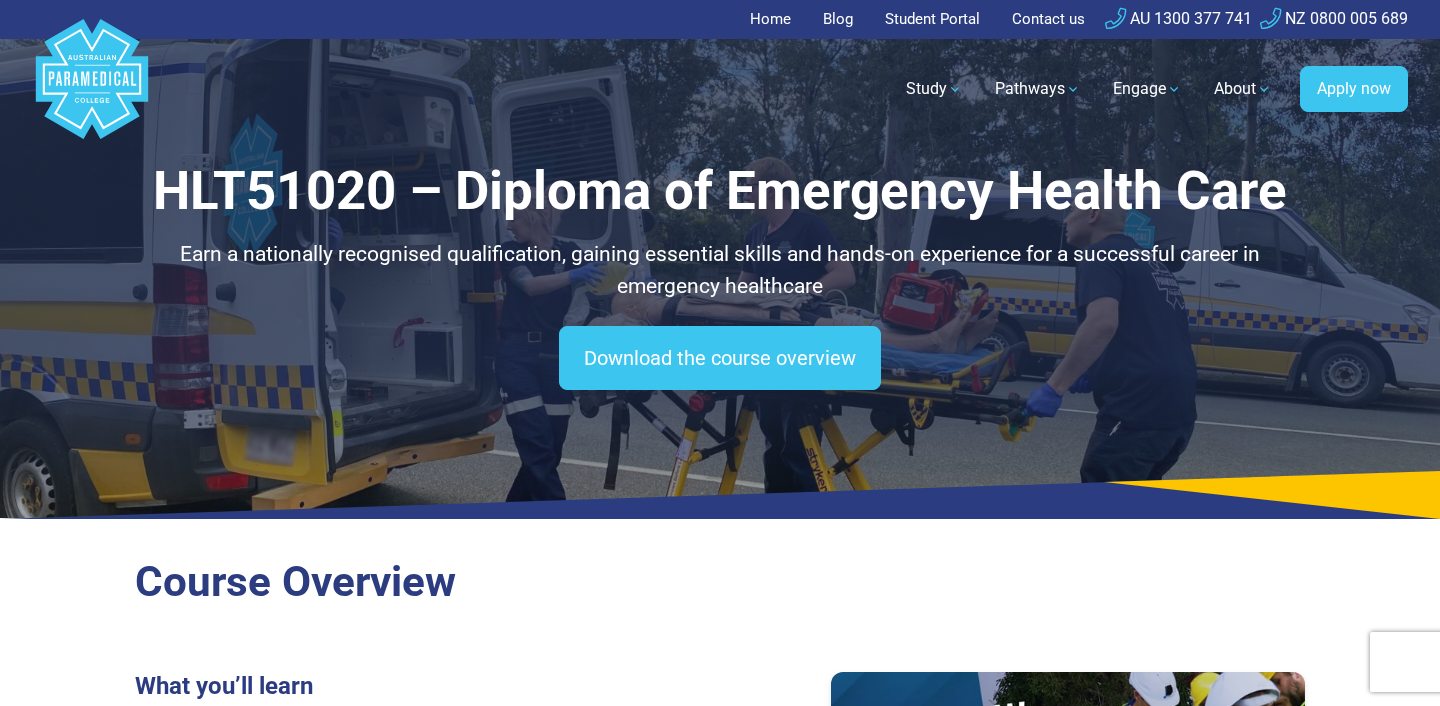 scroll, scrollTop: 0, scrollLeft: 0, axis: both 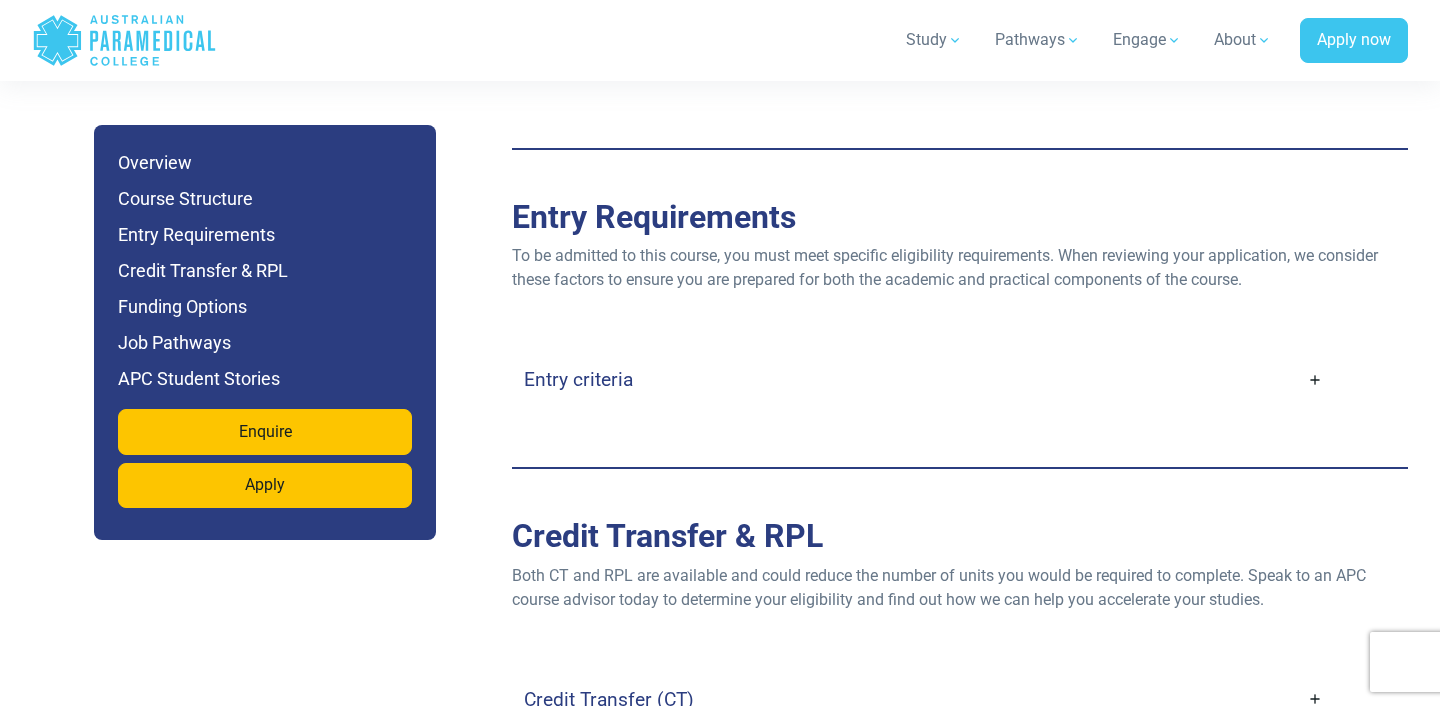 click on "Entry criteria" at bounding box center [923, 379] 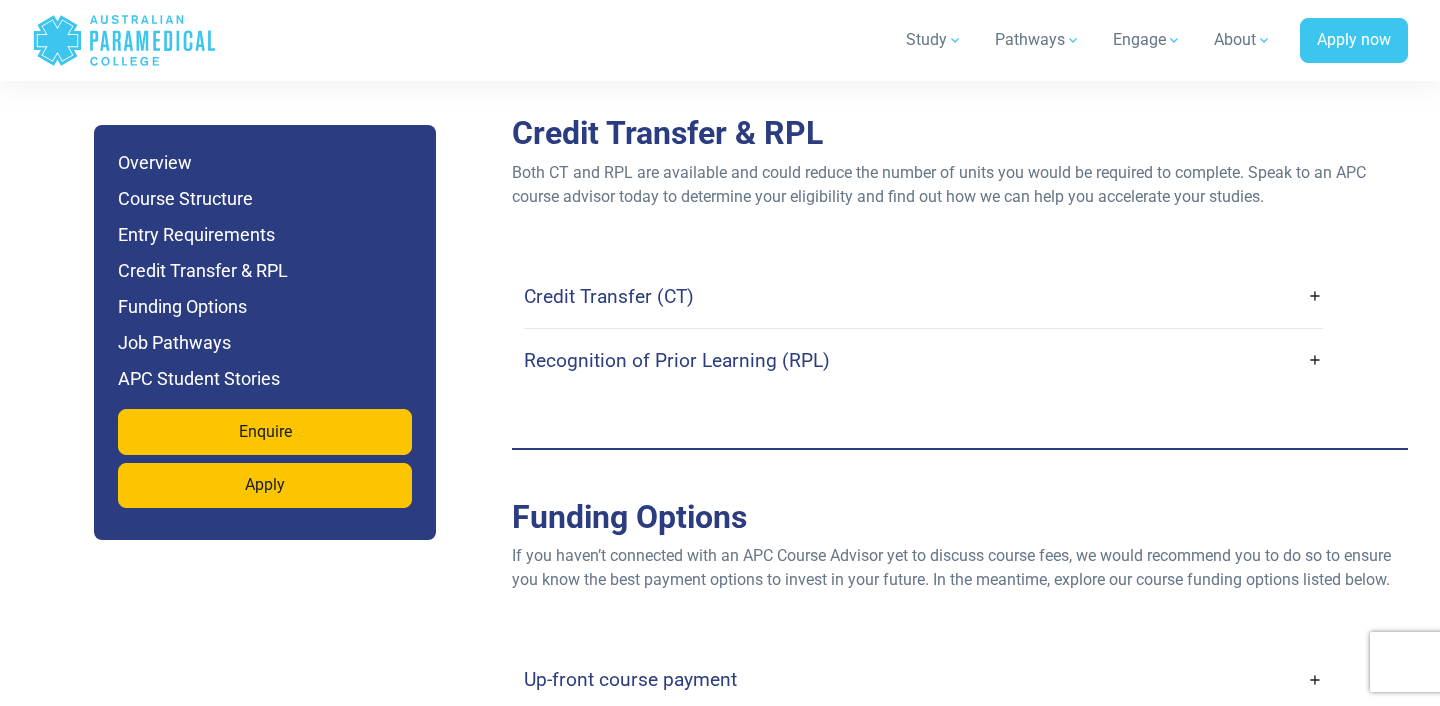 scroll, scrollTop: 5171, scrollLeft: 0, axis: vertical 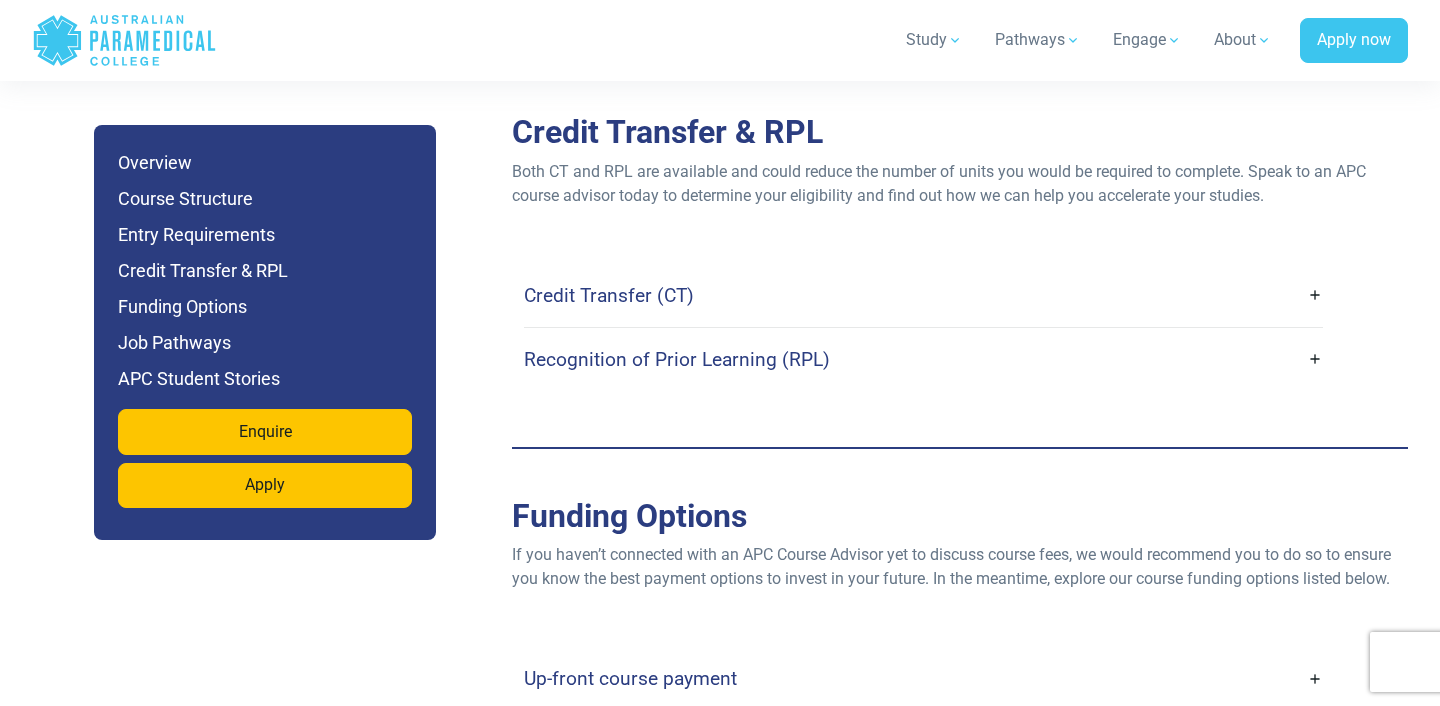 click on "Credit Transfer (CT)" at bounding box center [609, 295] 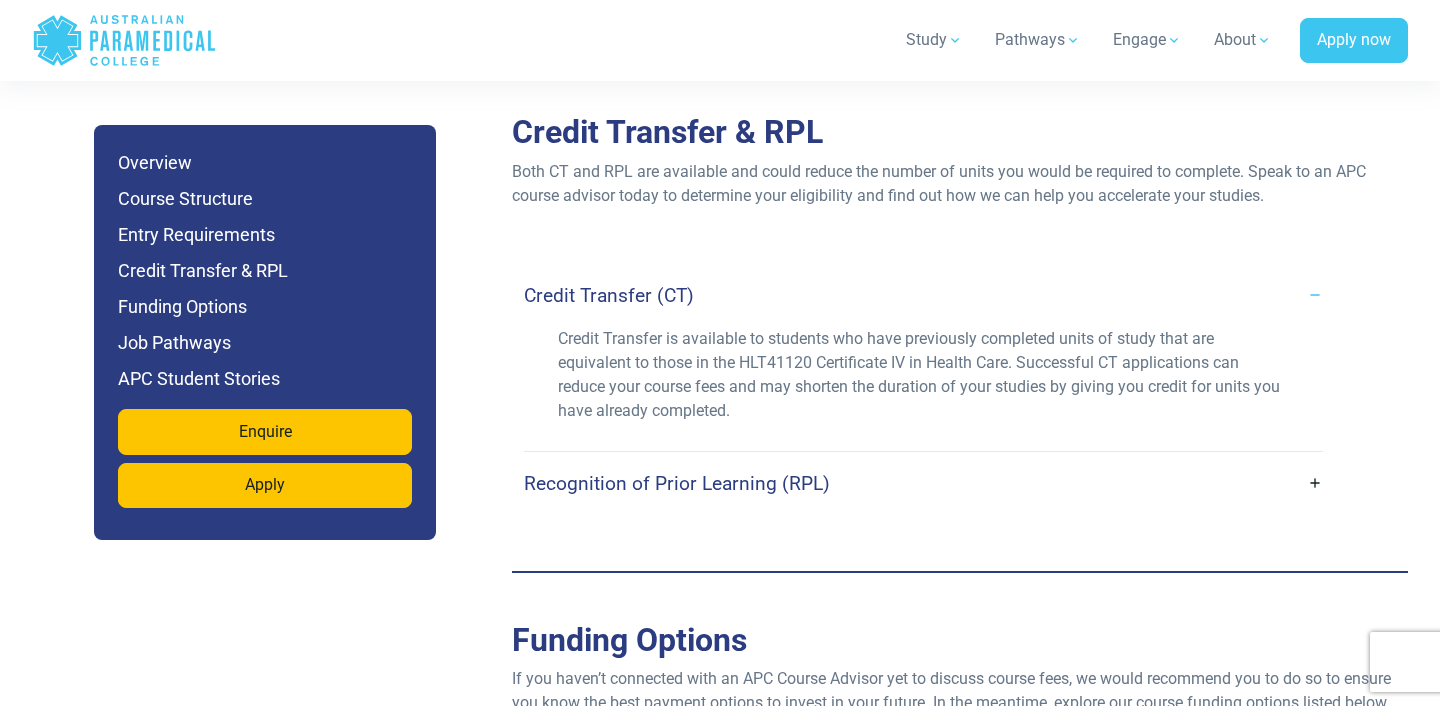 click on "Recognition of Prior Learning (RPL)" at bounding box center (923, 483) 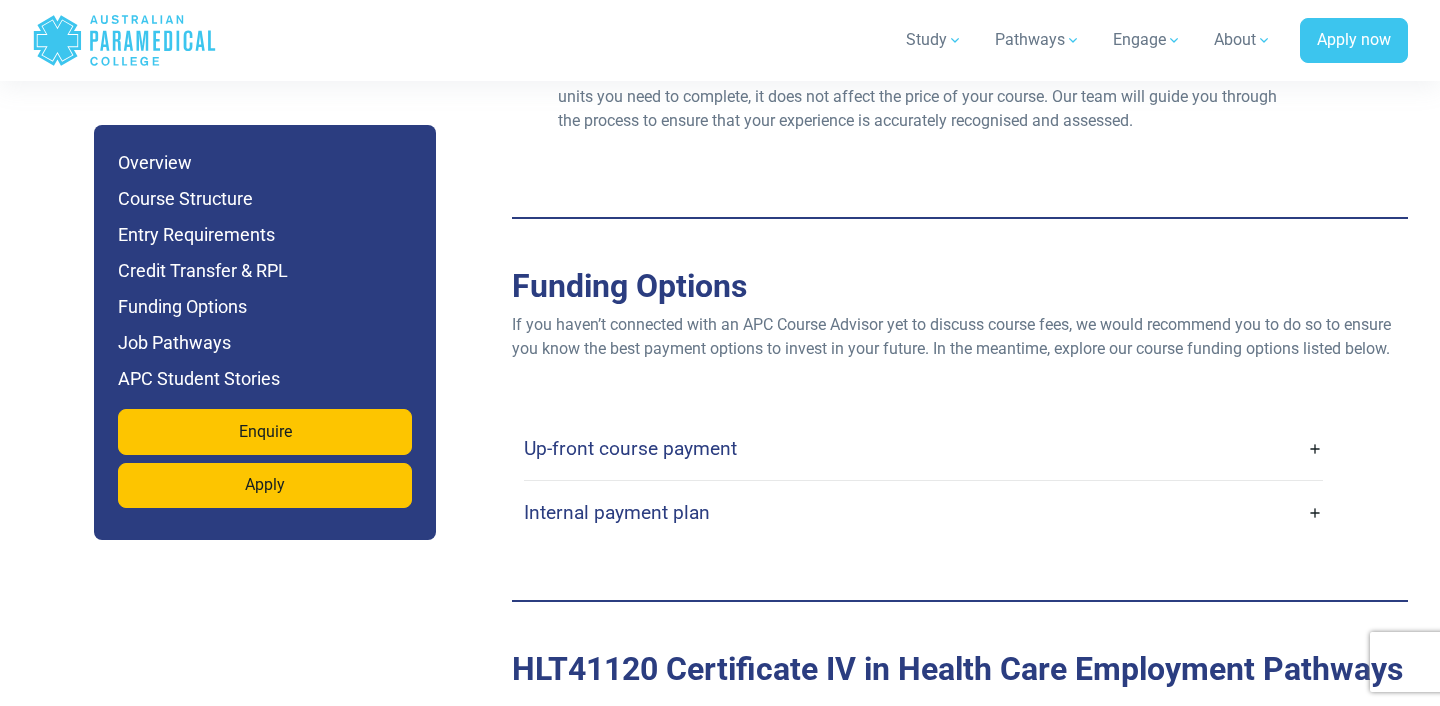 scroll, scrollTop: 5676, scrollLeft: 0, axis: vertical 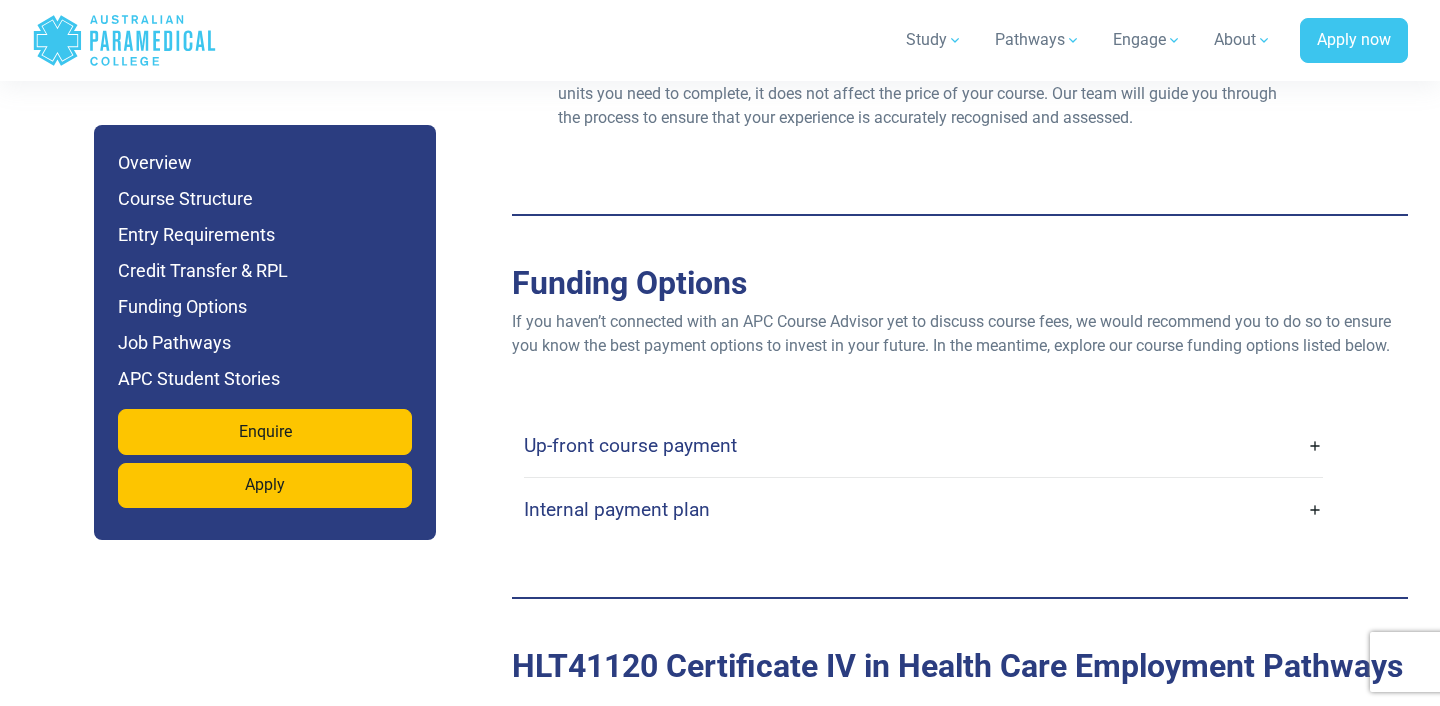 click on "Internal payment plan" at bounding box center (617, 509) 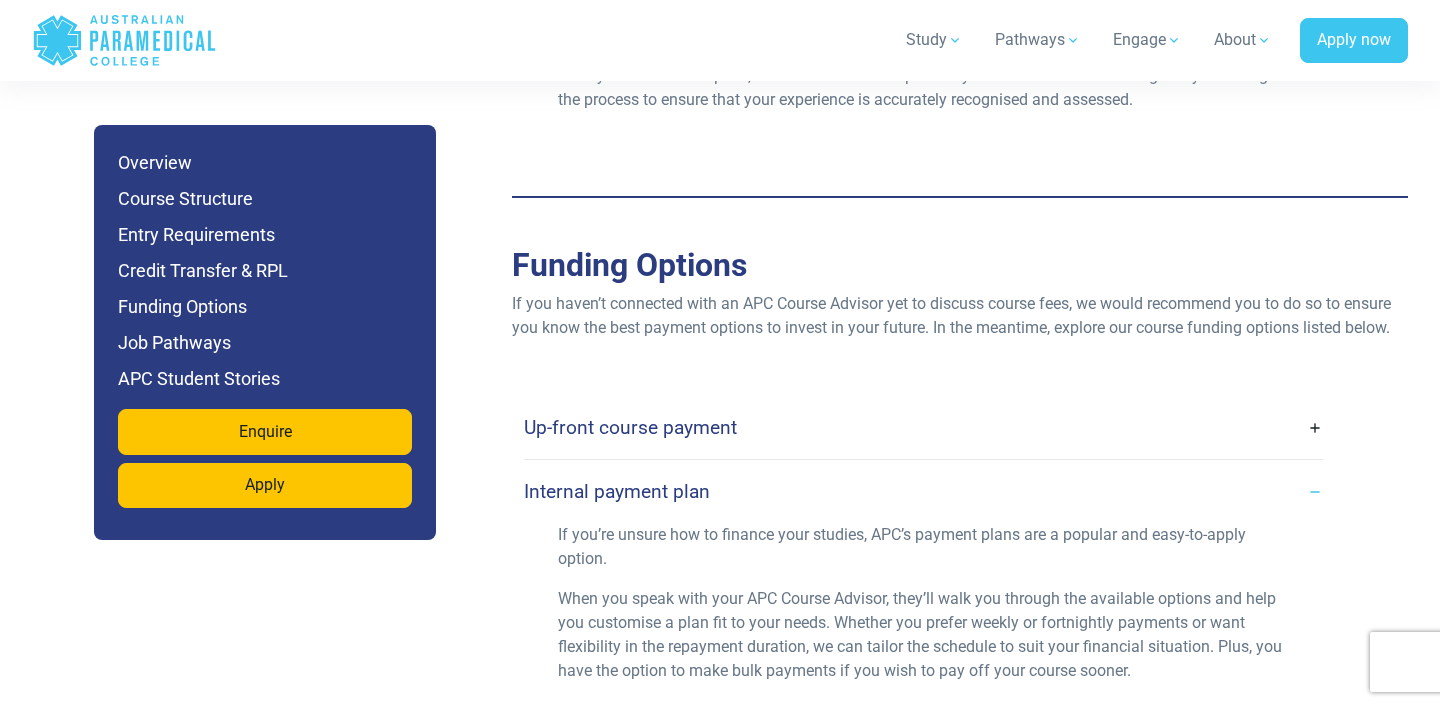scroll, scrollTop: 5697, scrollLeft: 0, axis: vertical 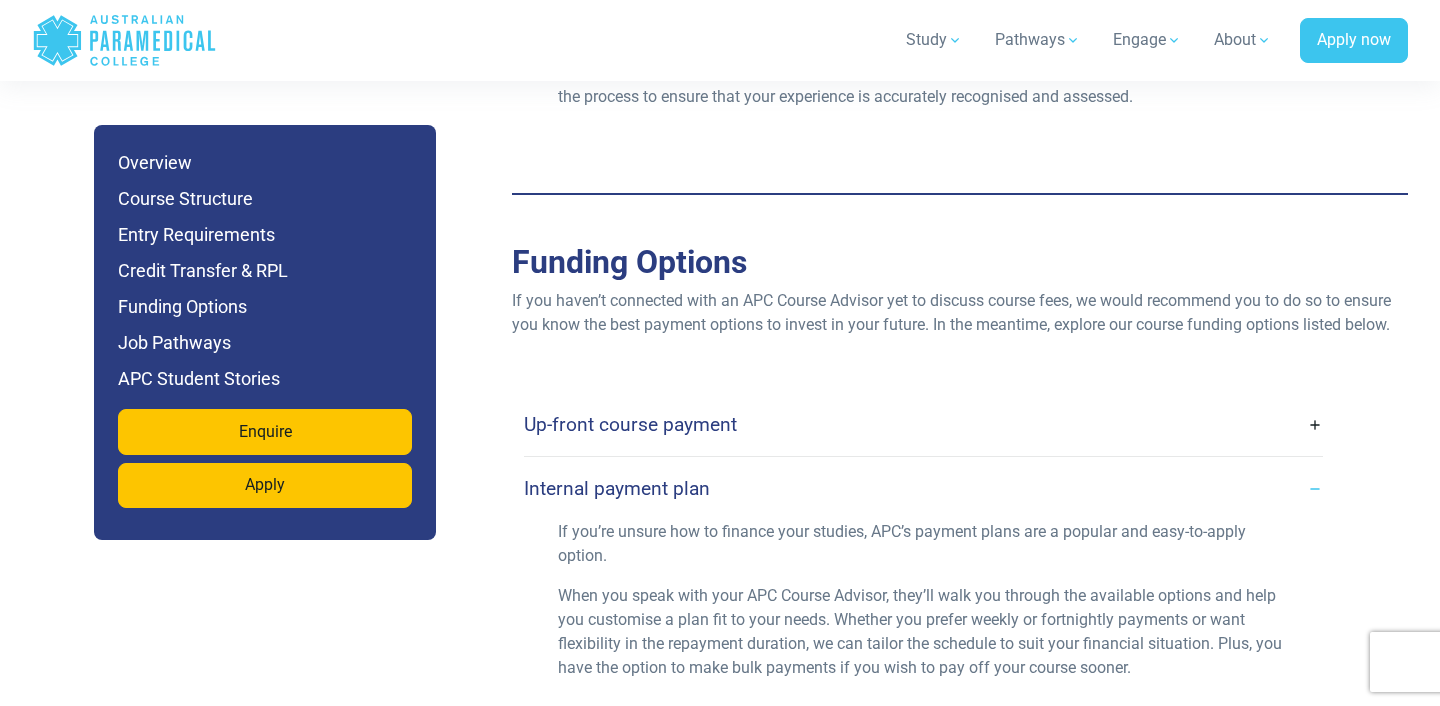 click on "Up-front course payment" at bounding box center [630, 424] 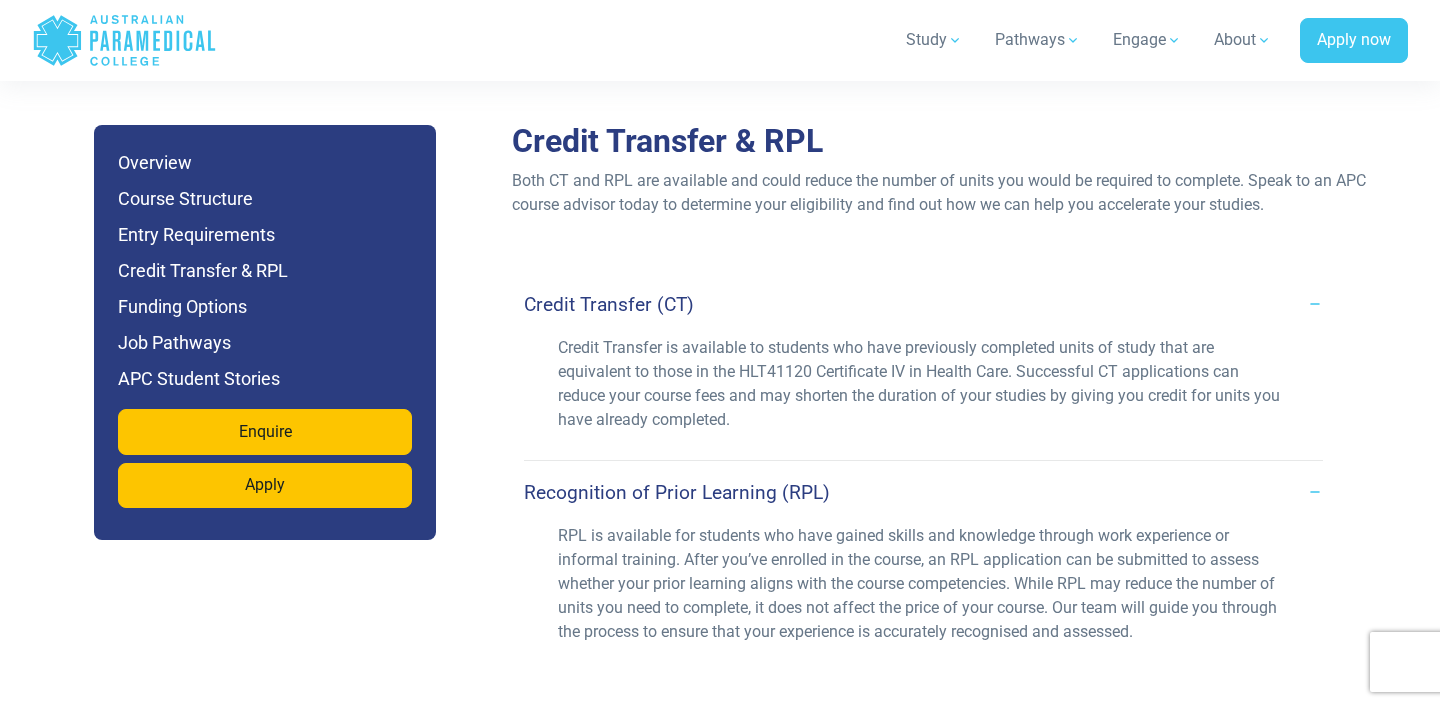 scroll, scrollTop: 5083, scrollLeft: 0, axis: vertical 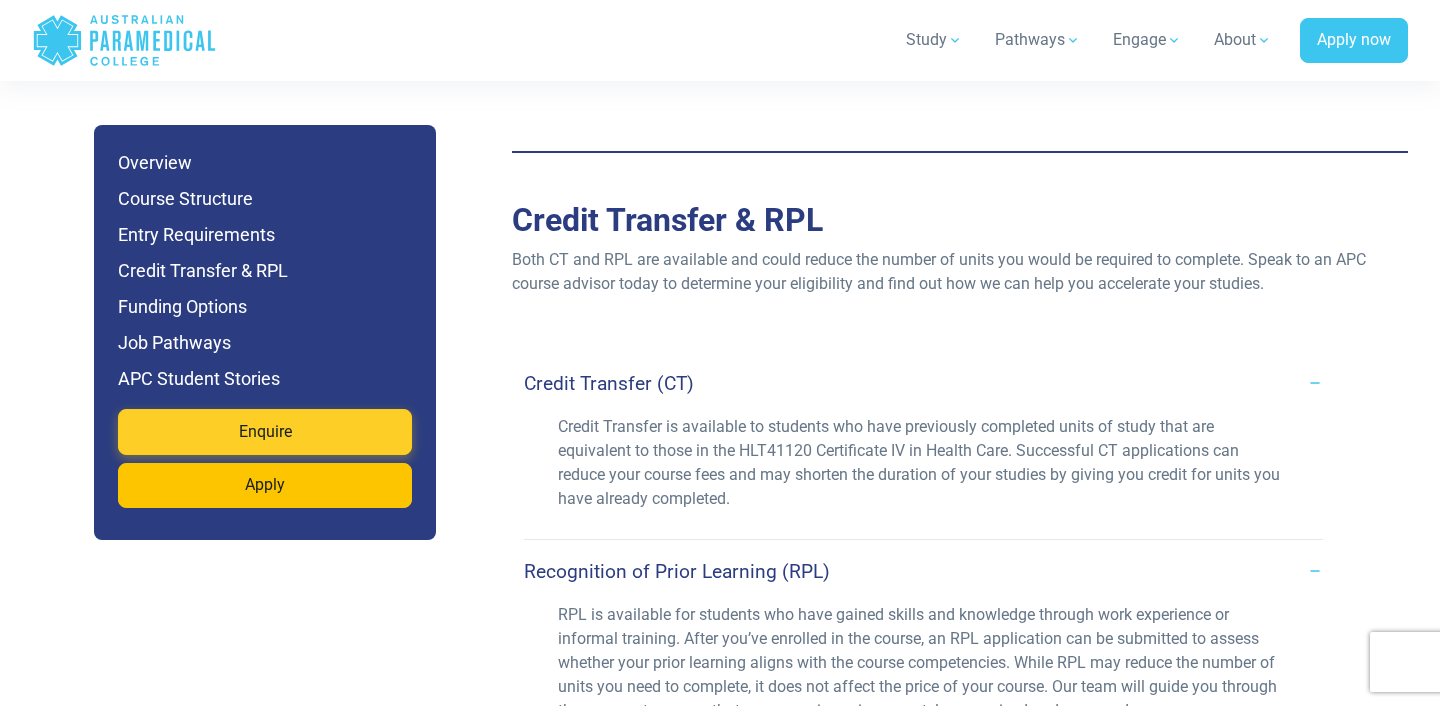 click on "Enquire" at bounding box center (265, 432) 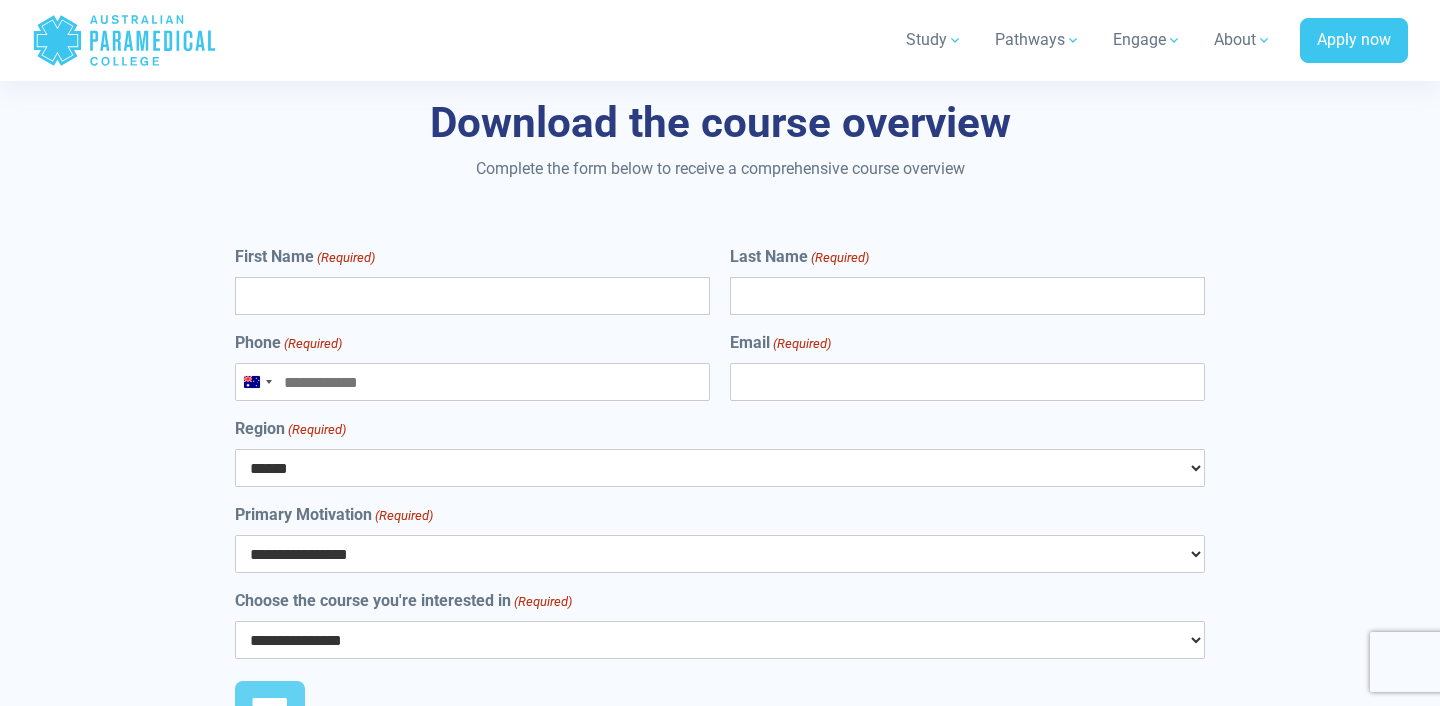 scroll, scrollTop: 9653, scrollLeft: 0, axis: vertical 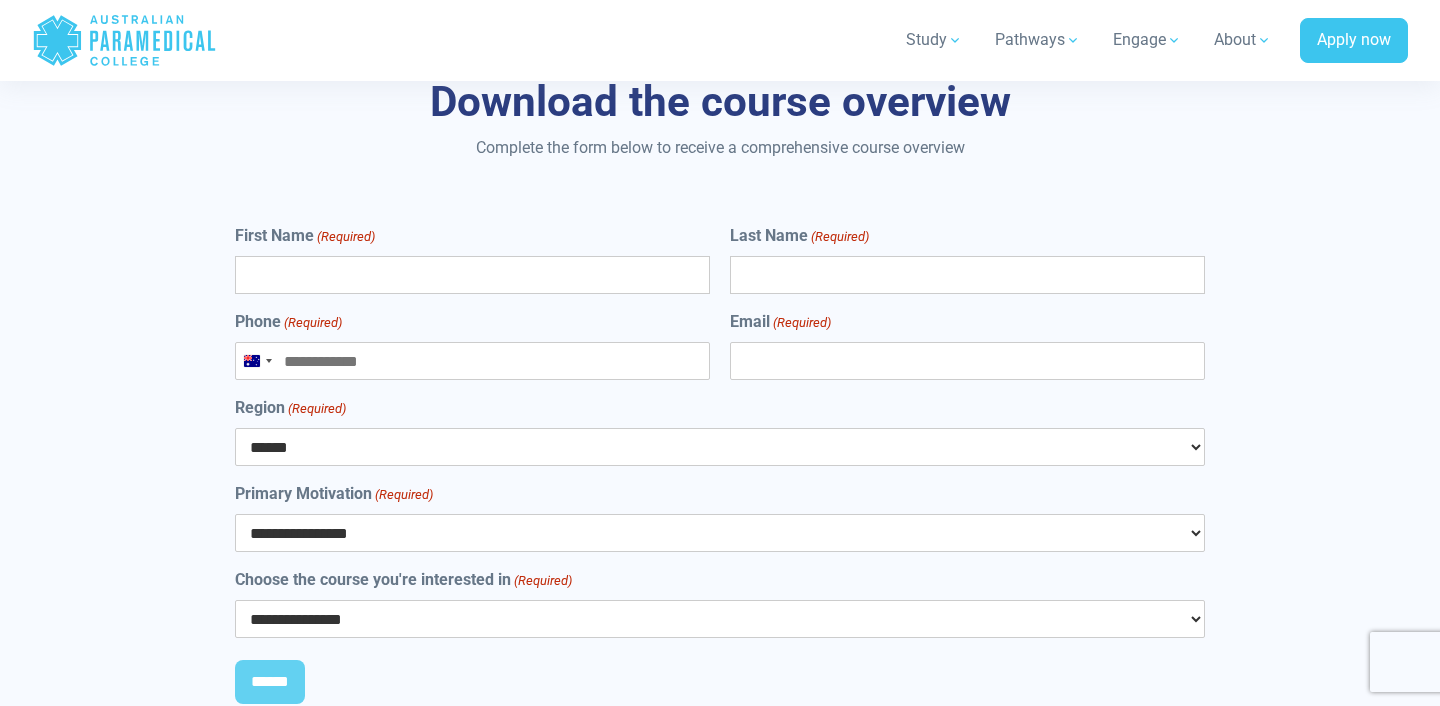 click on "First Name (Required)" at bounding box center (472, 275) 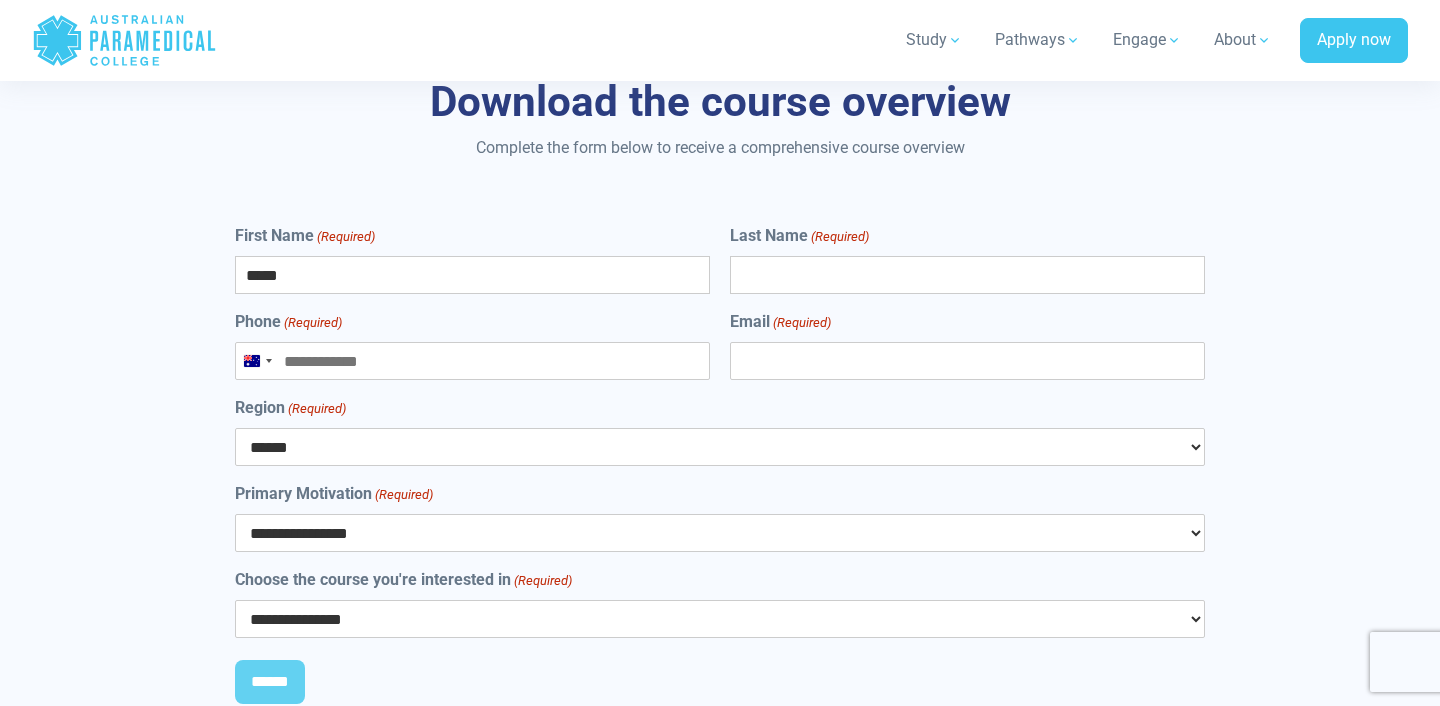 select on "***" 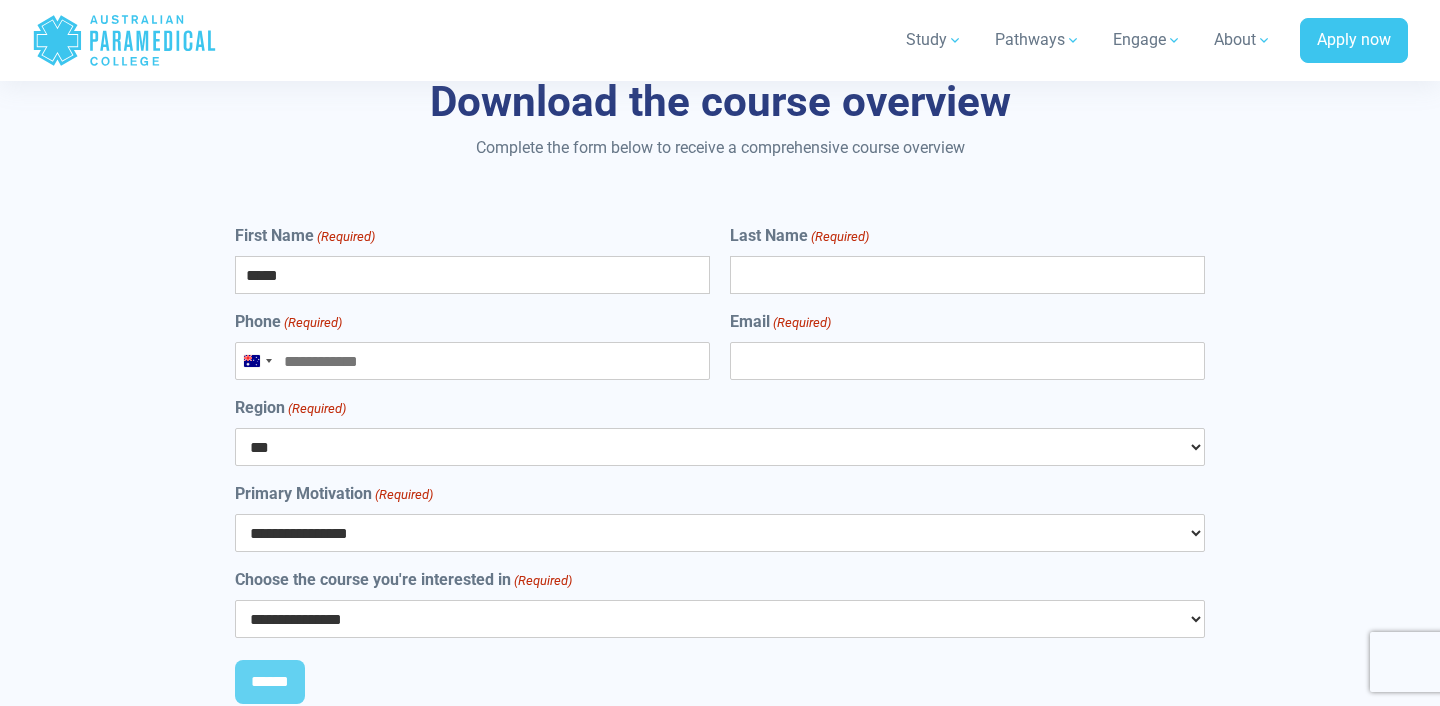 click on "Last Name (Required)" at bounding box center [967, 275] 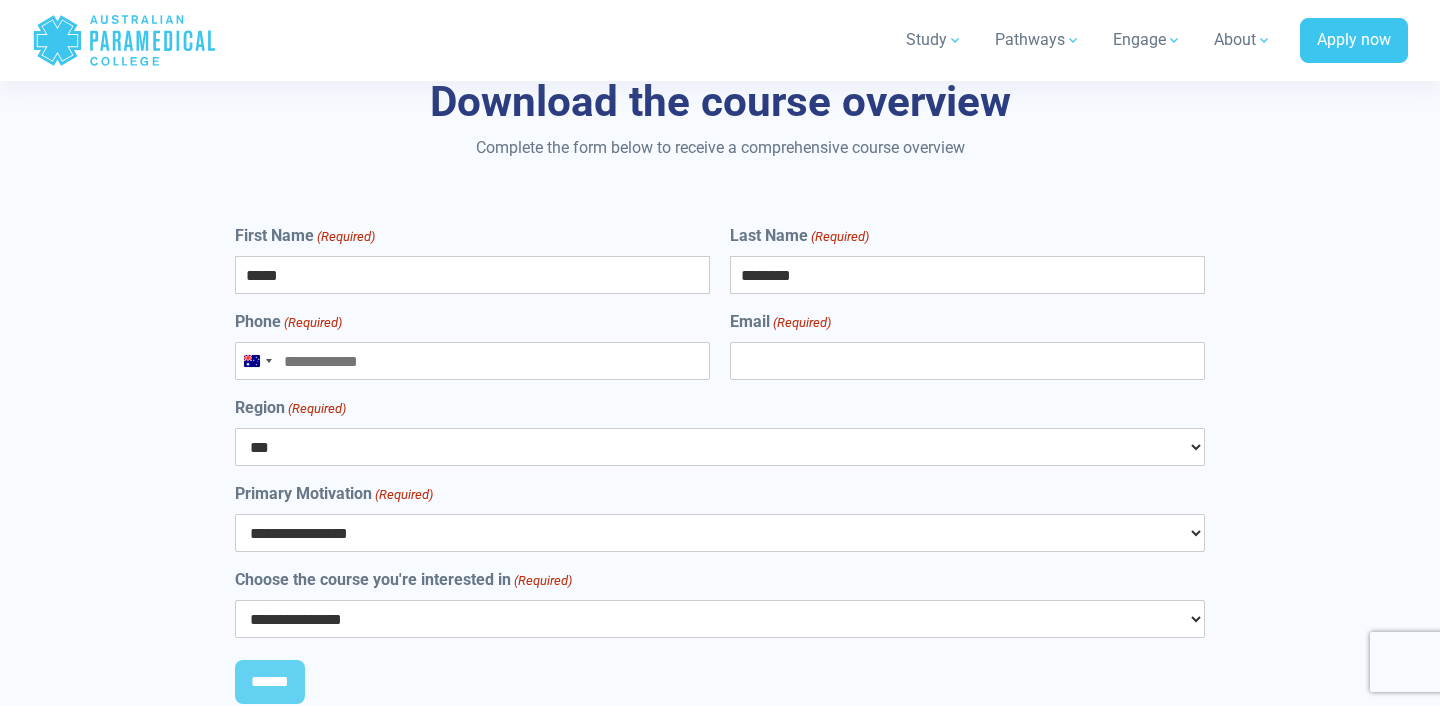 type on "********" 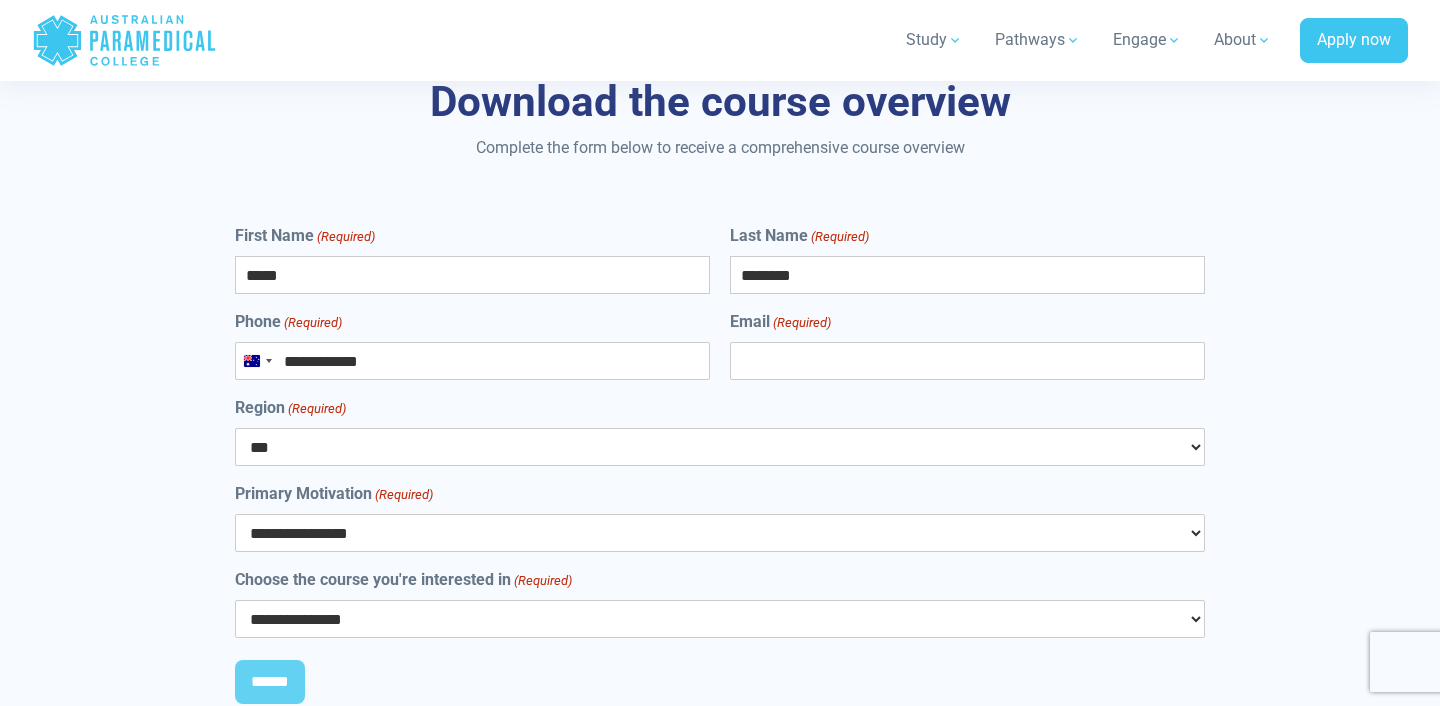 type on "**********" 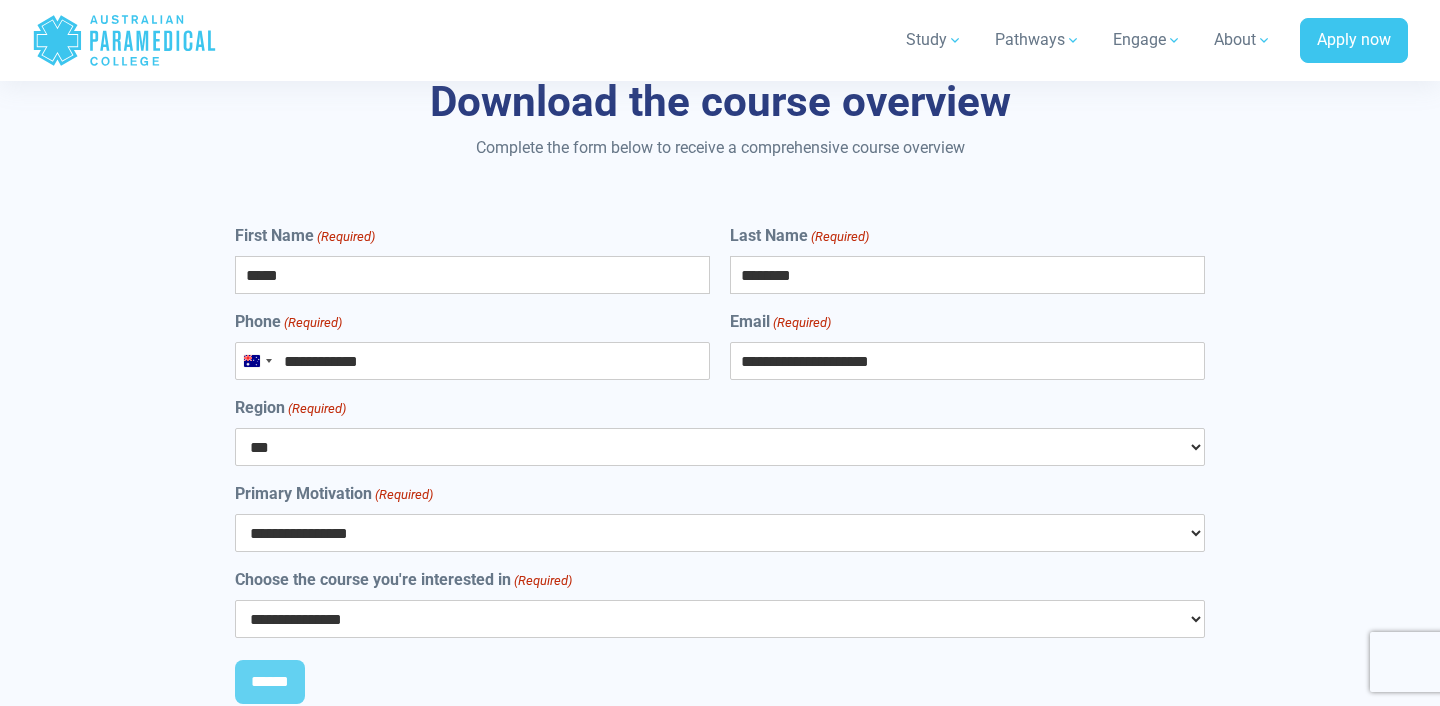 type on "**********" 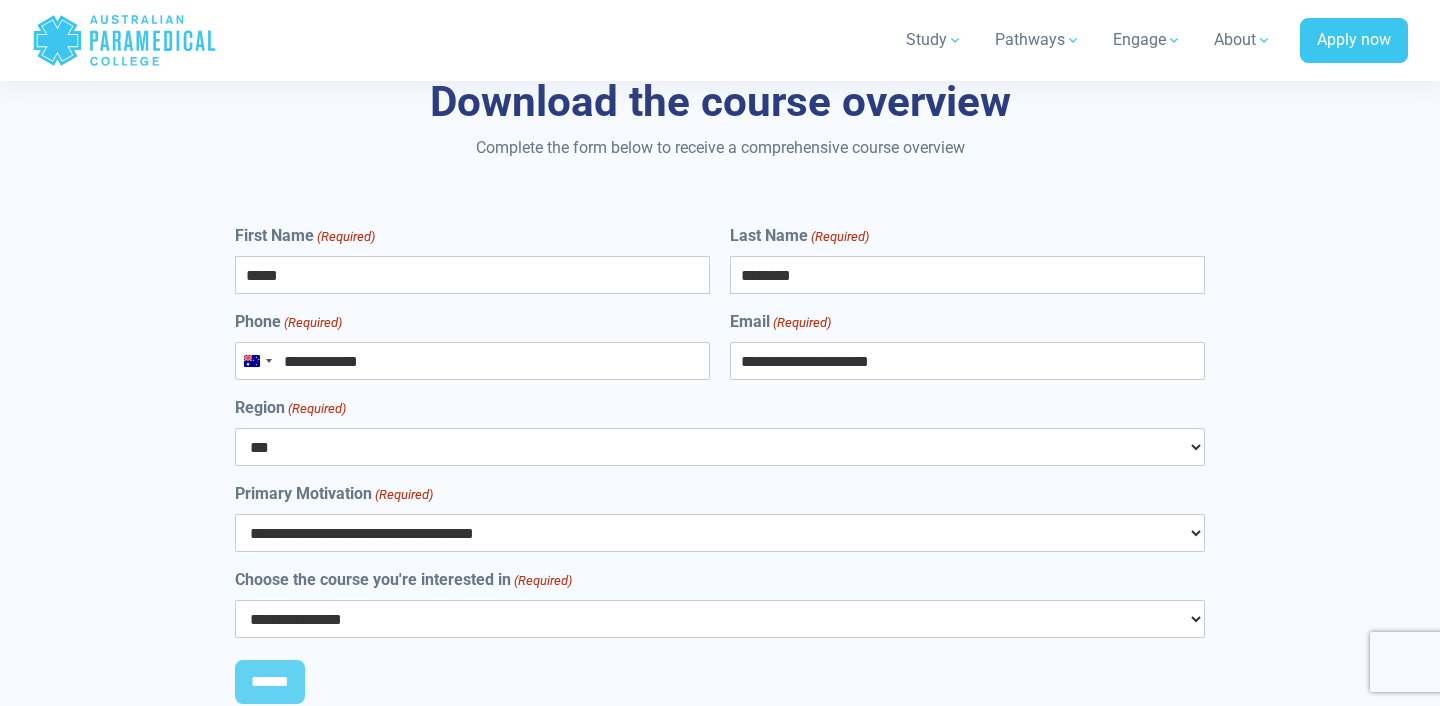 click on "**********" at bounding box center [720, 619] 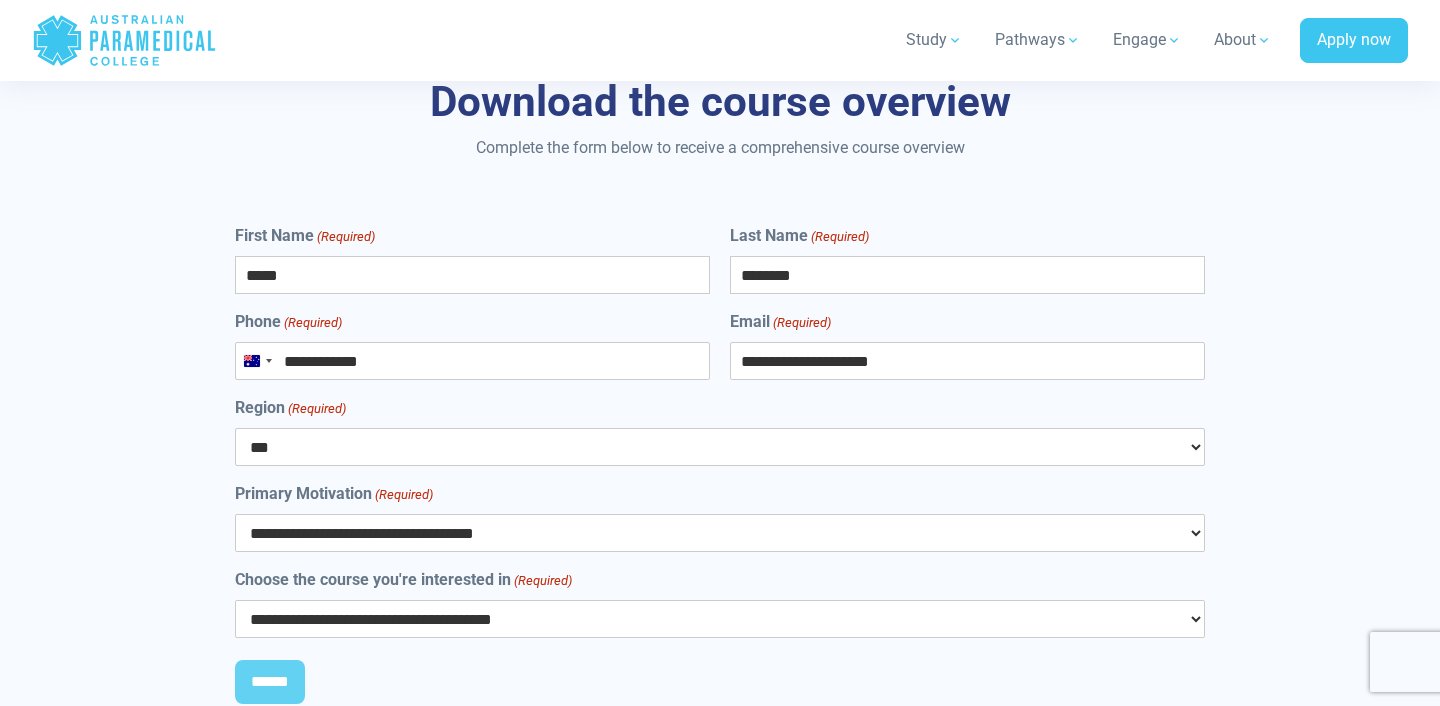 click on "**********" at bounding box center [720, 619] 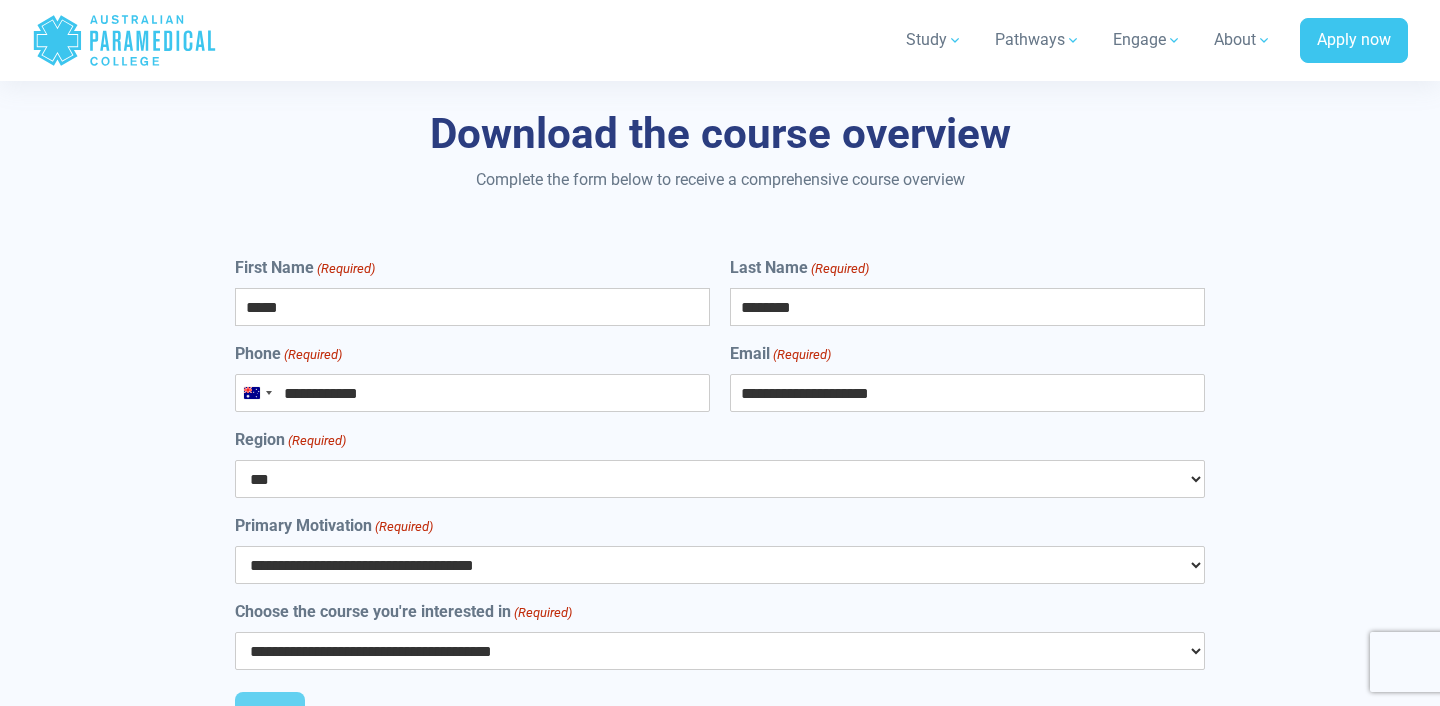 scroll, scrollTop: 9618, scrollLeft: 0, axis: vertical 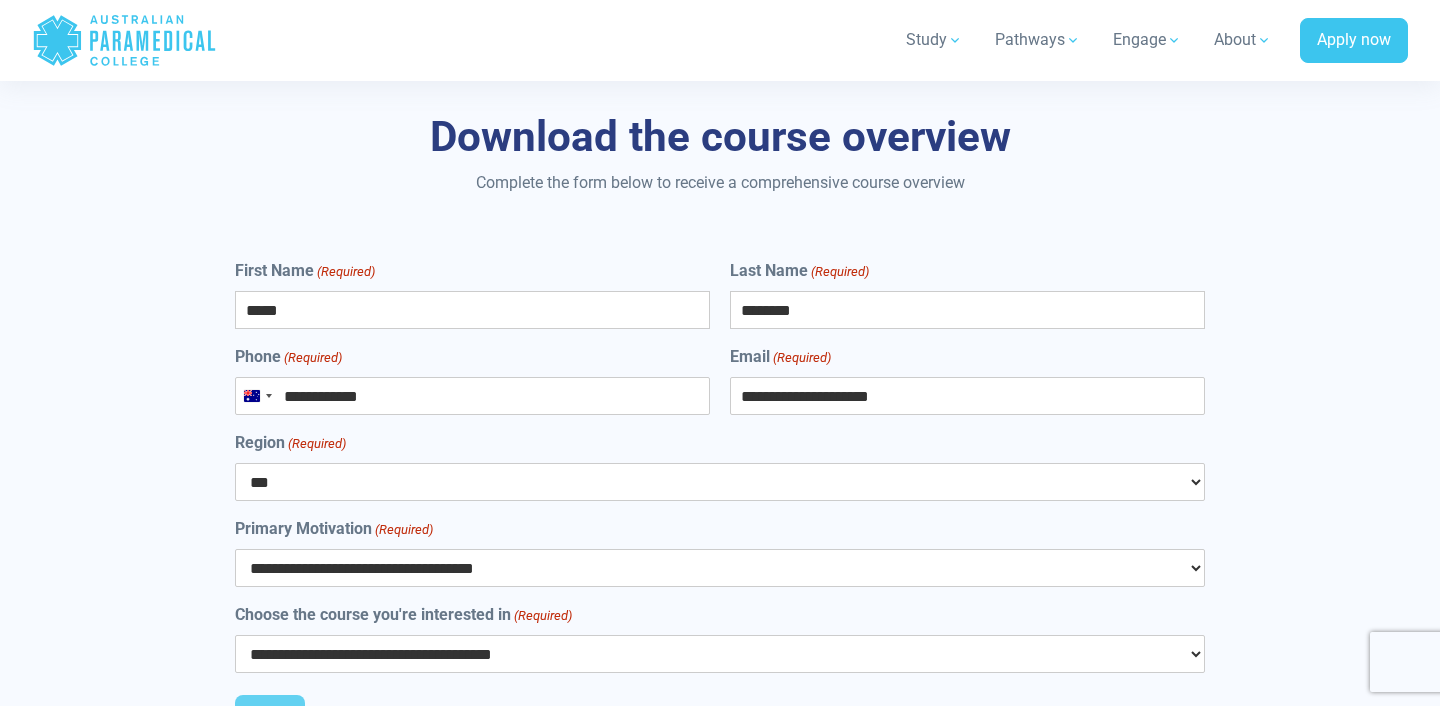 click on "Region (Required) ****** *** *** *** ** ** *** ** *** **" at bounding box center [720, 466] 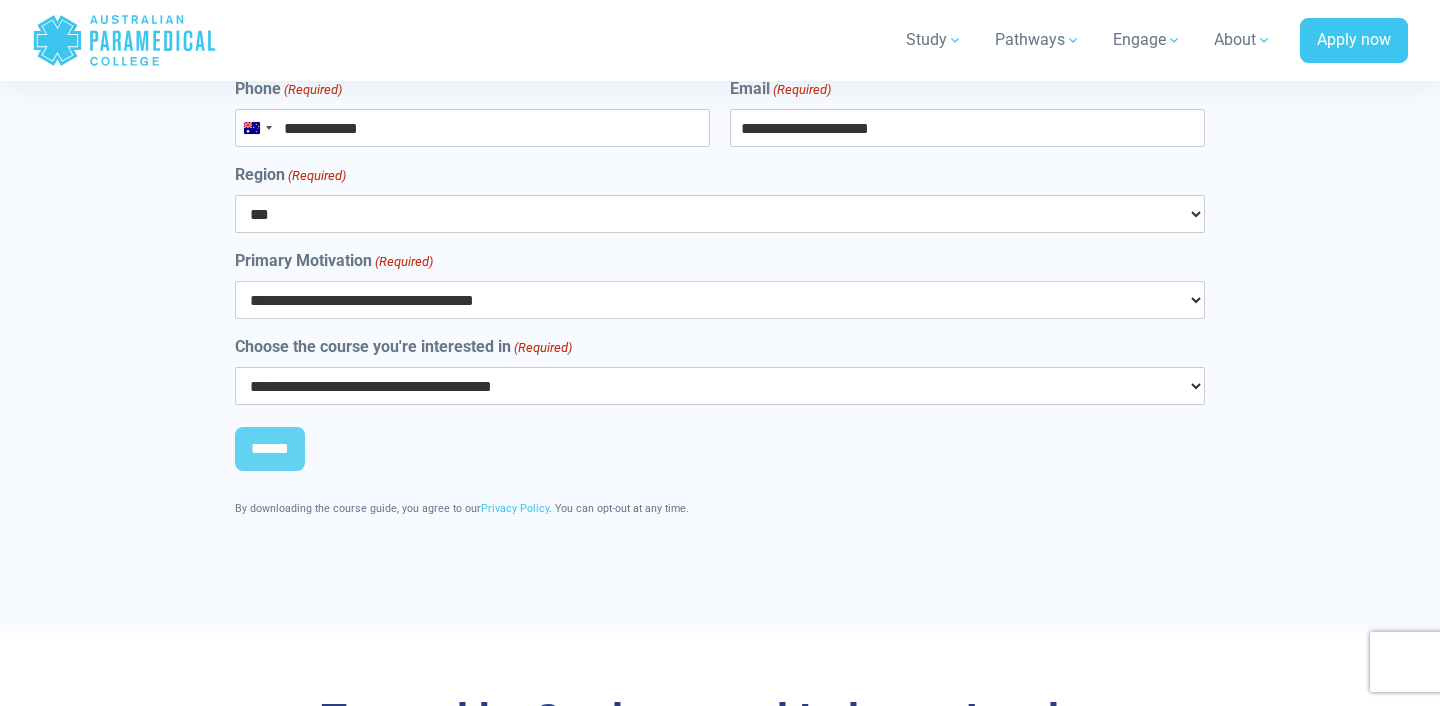 scroll, scrollTop: 9897, scrollLeft: 0, axis: vertical 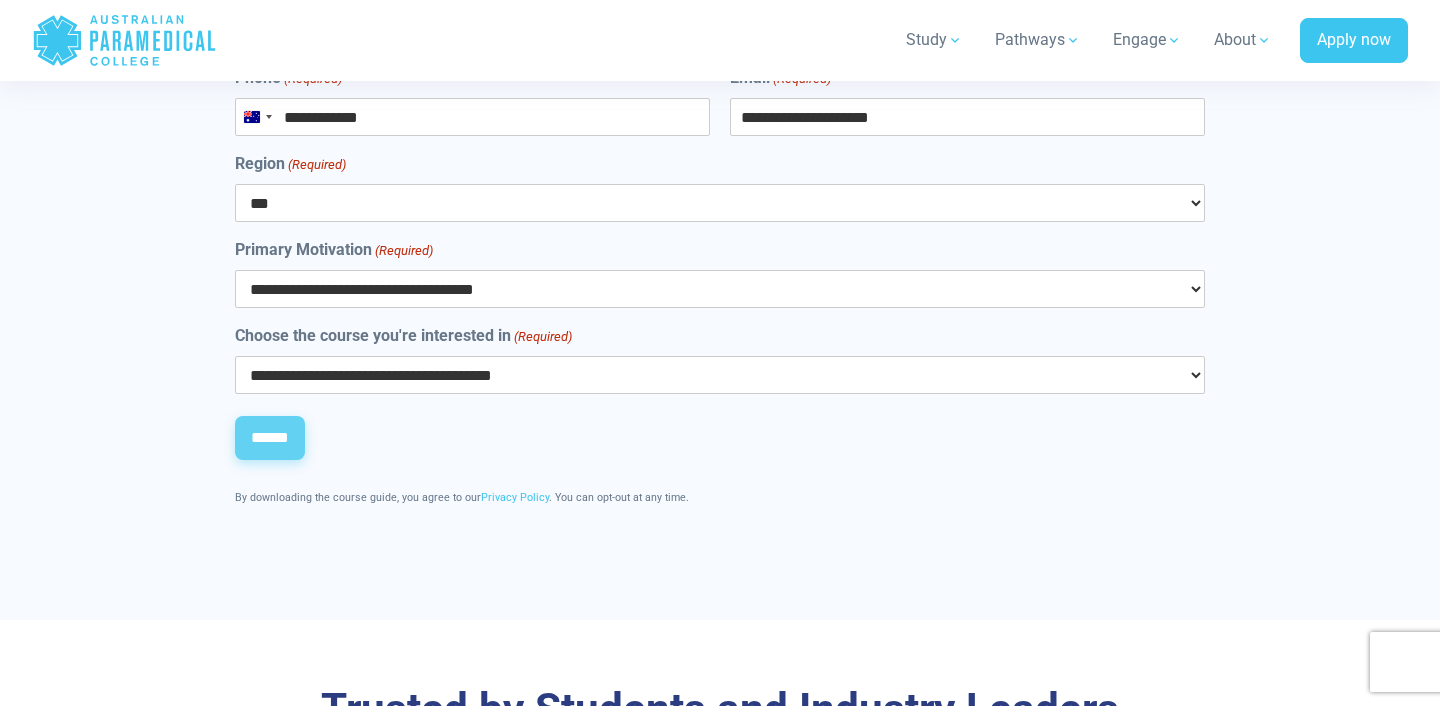 click on "******" at bounding box center [270, 438] 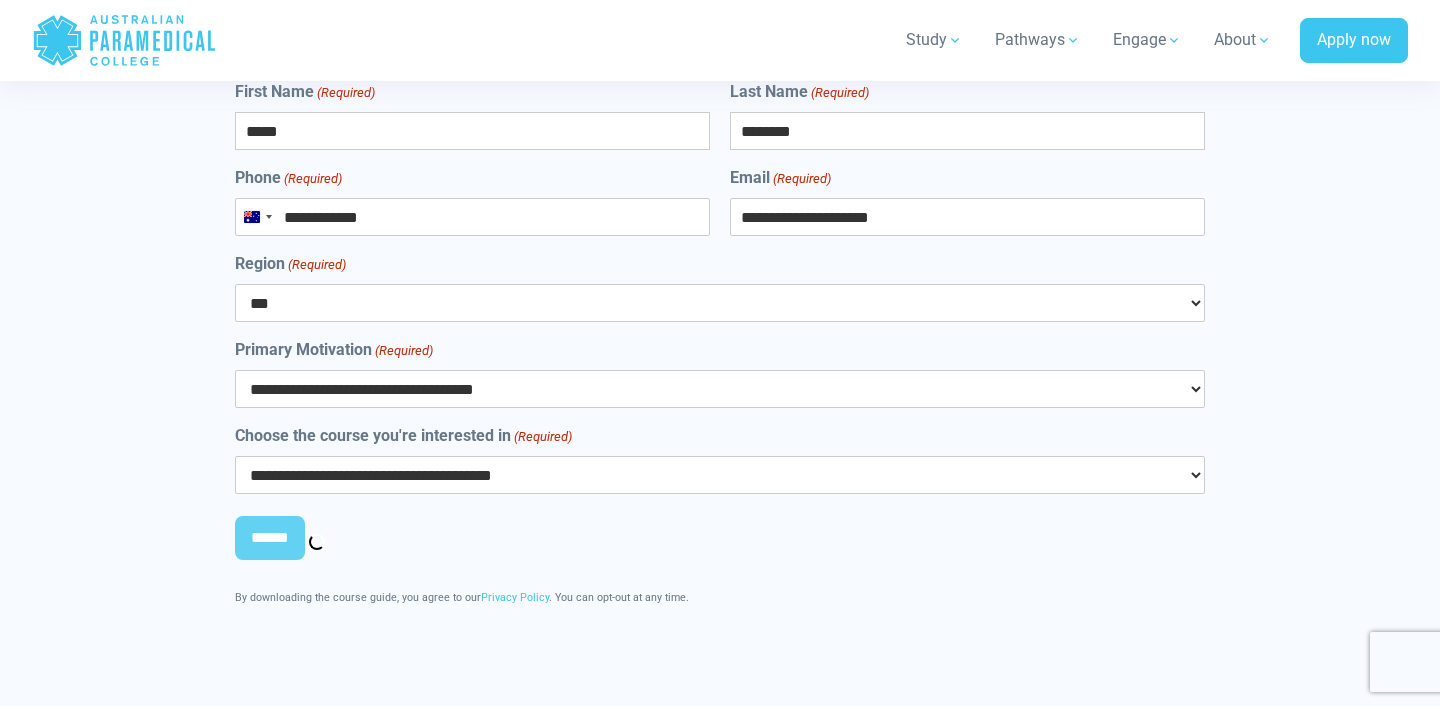 scroll, scrollTop: 9794, scrollLeft: 0, axis: vertical 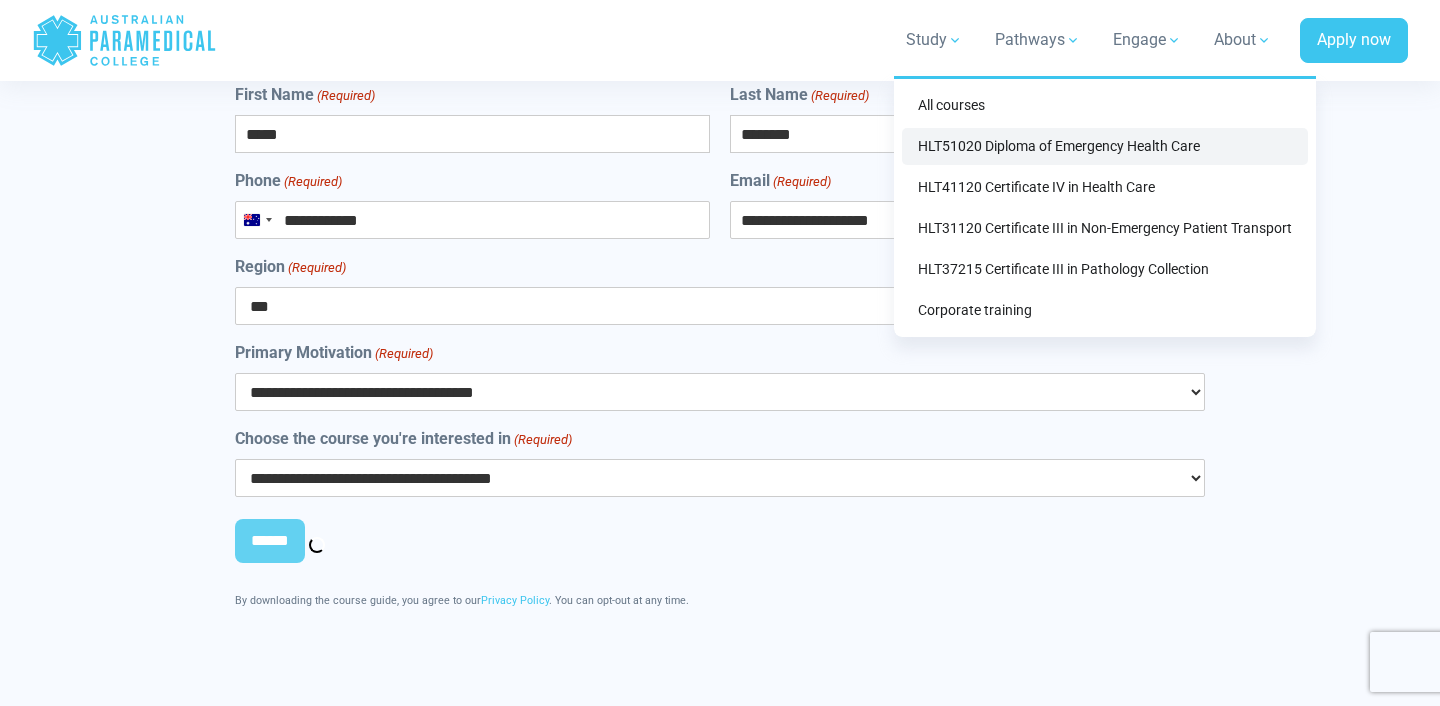 click on "HLT51020 Diploma of Emergency Health Care" at bounding box center [1105, 146] 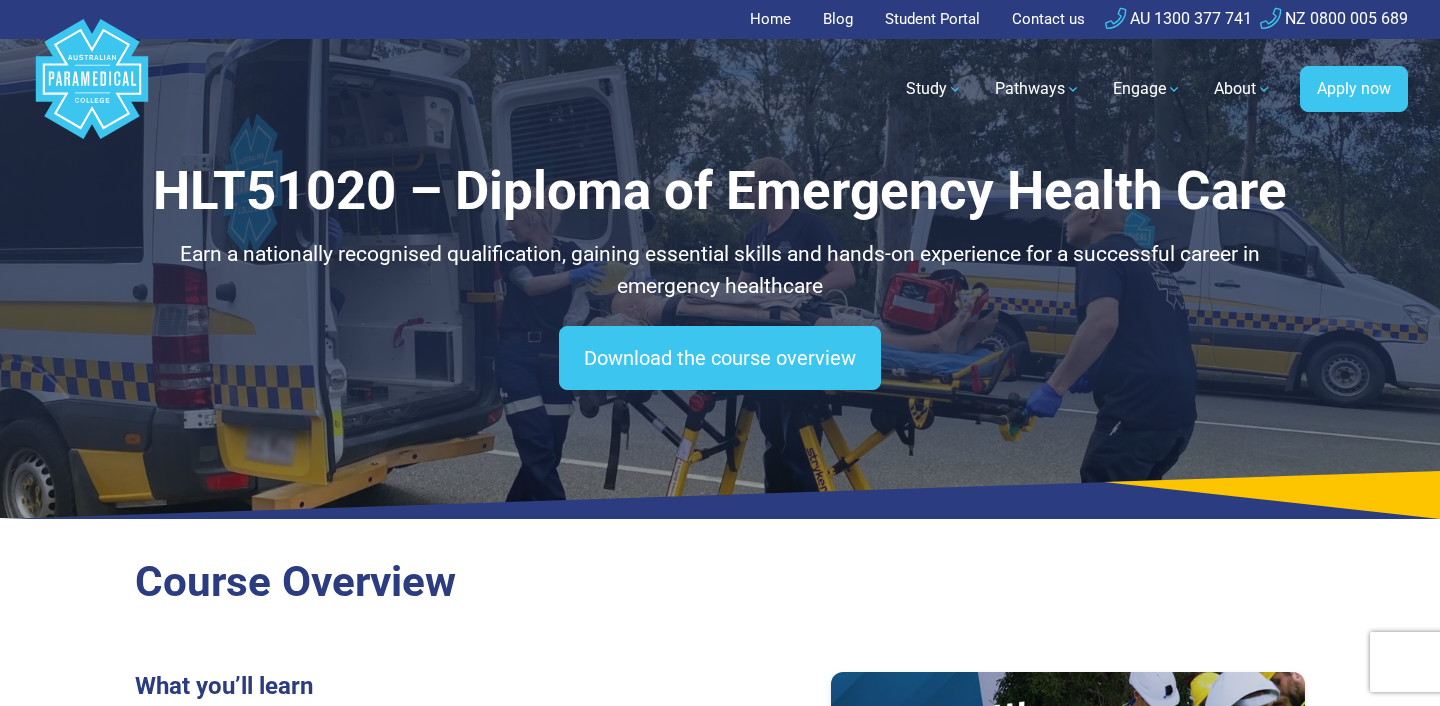 scroll, scrollTop: 0, scrollLeft: 0, axis: both 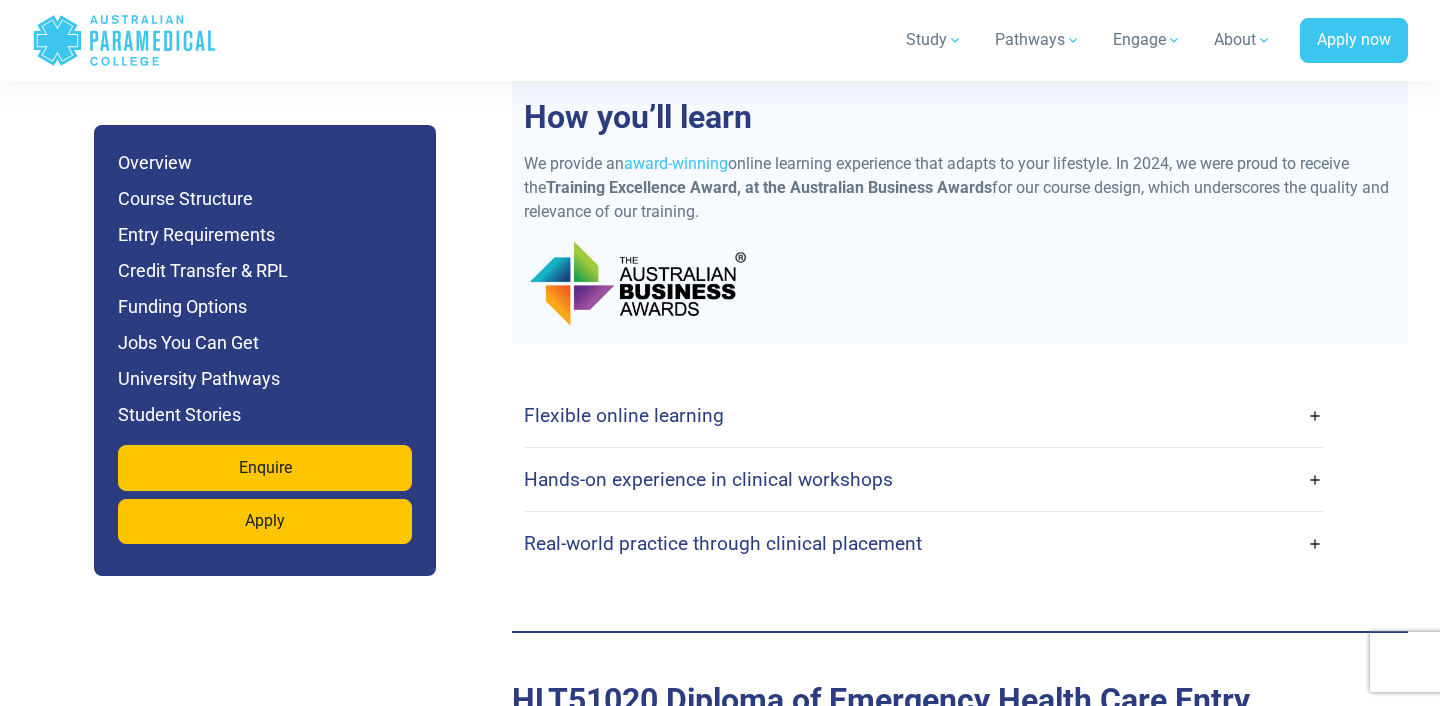 click on "Flexible online learning" at bounding box center [923, 415] 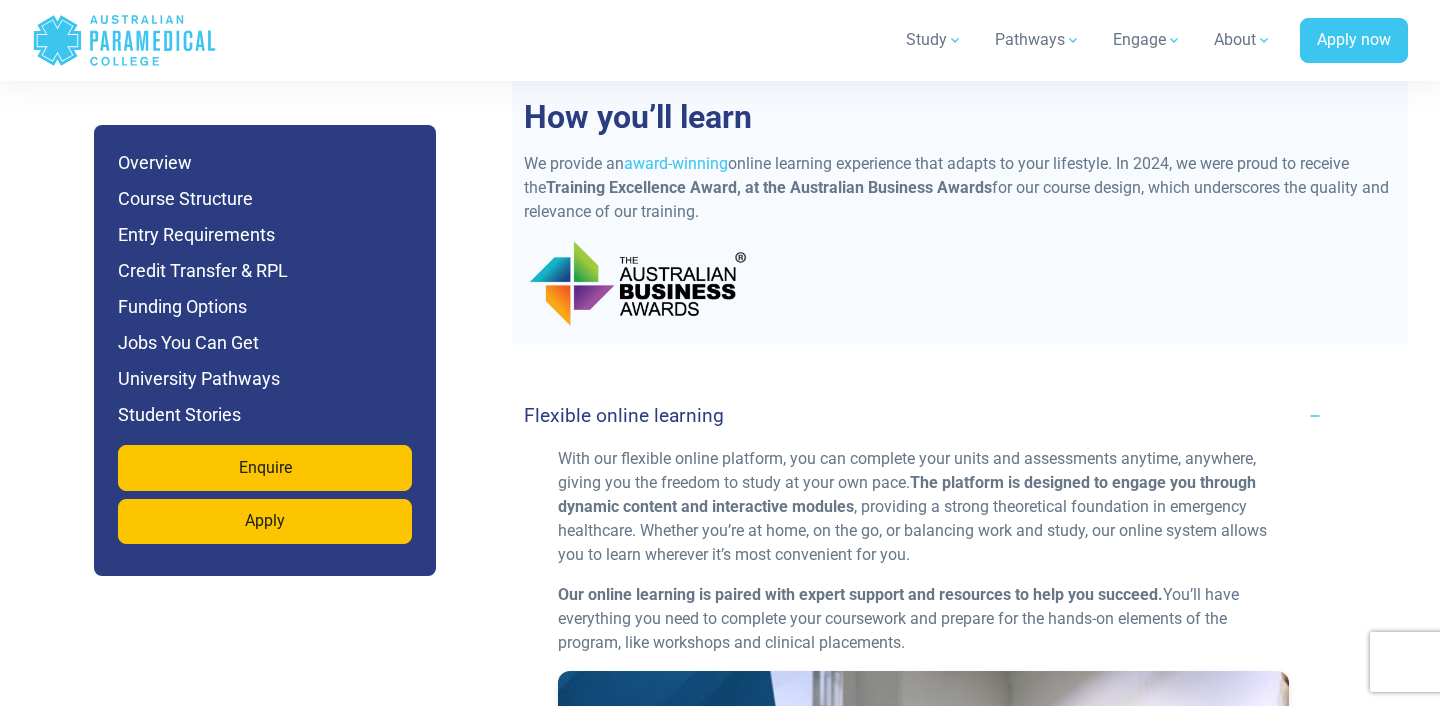 click on "Flexible online learning" at bounding box center [923, 415] 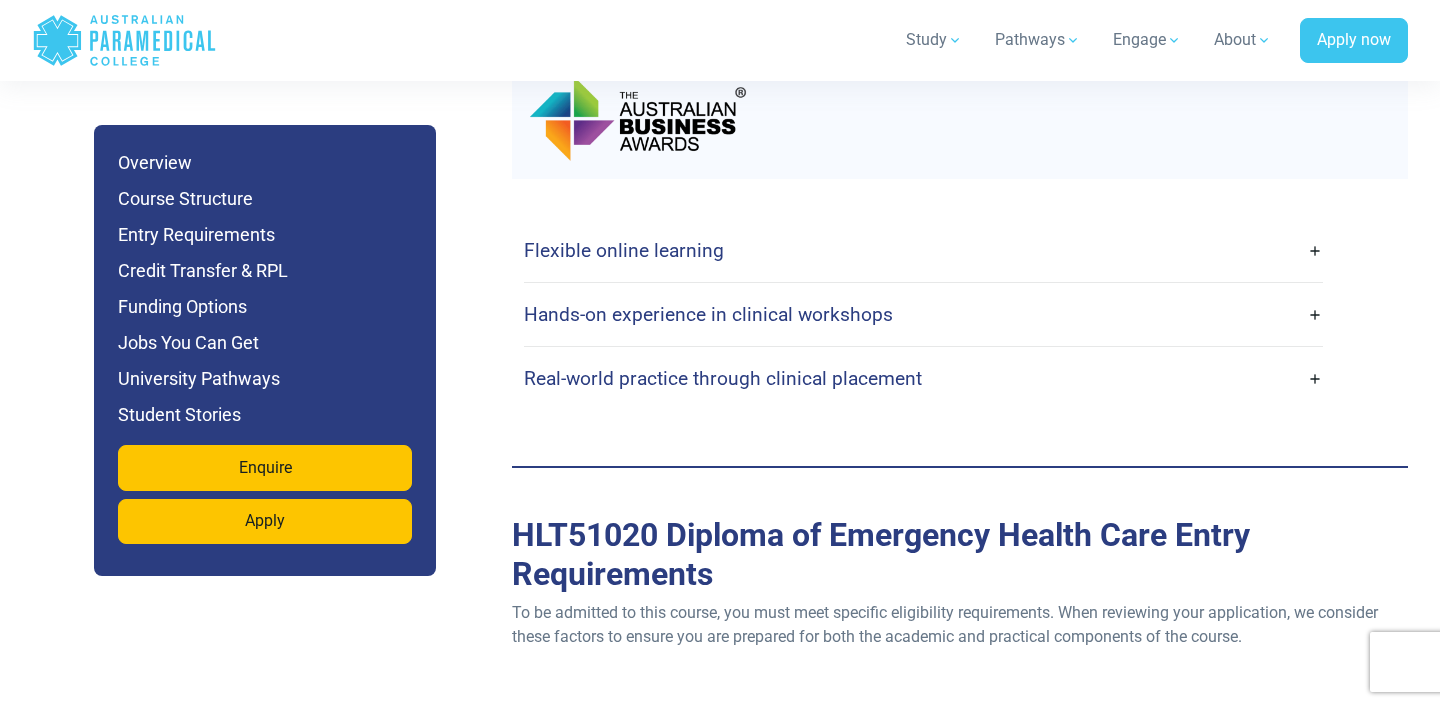 scroll, scrollTop: 5010, scrollLeft: 0, axis: vertical 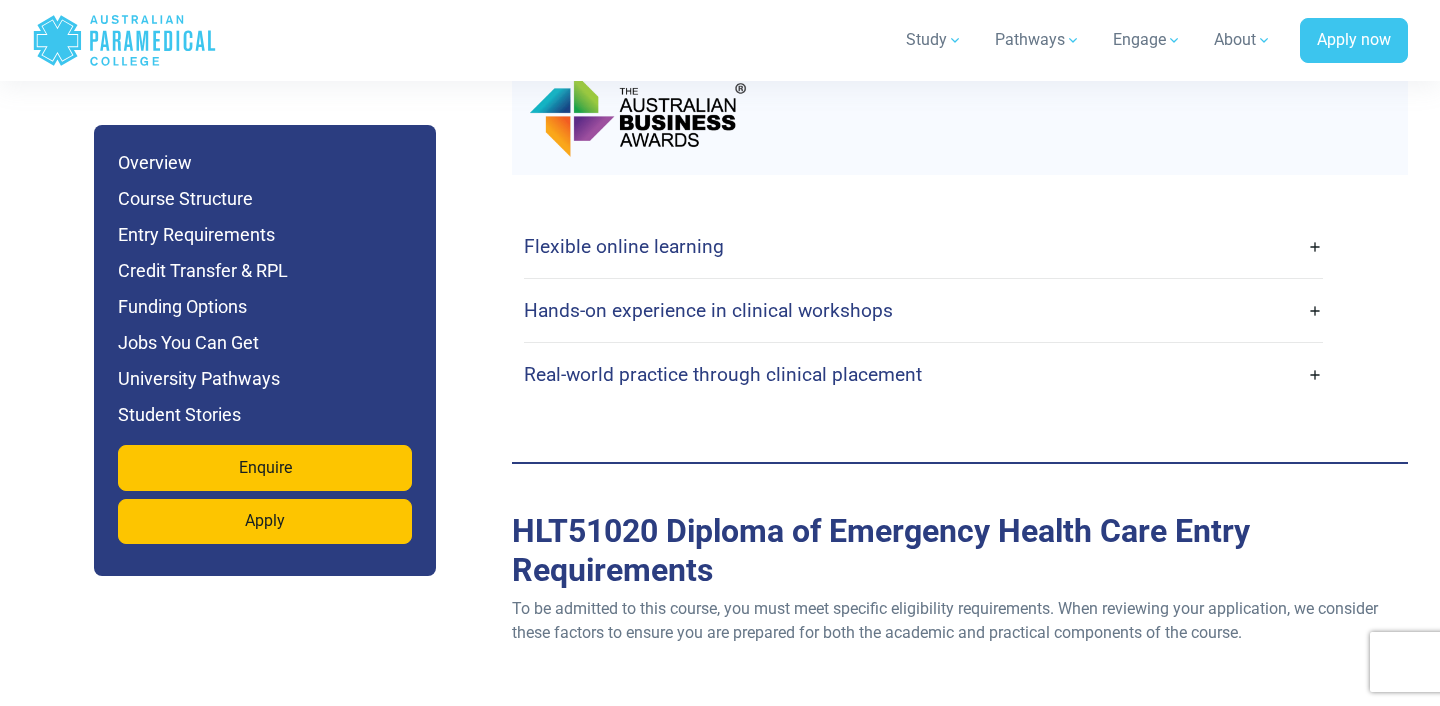 click on "Hands-on experience in clinical workshops" at bounding box center [708, 310] 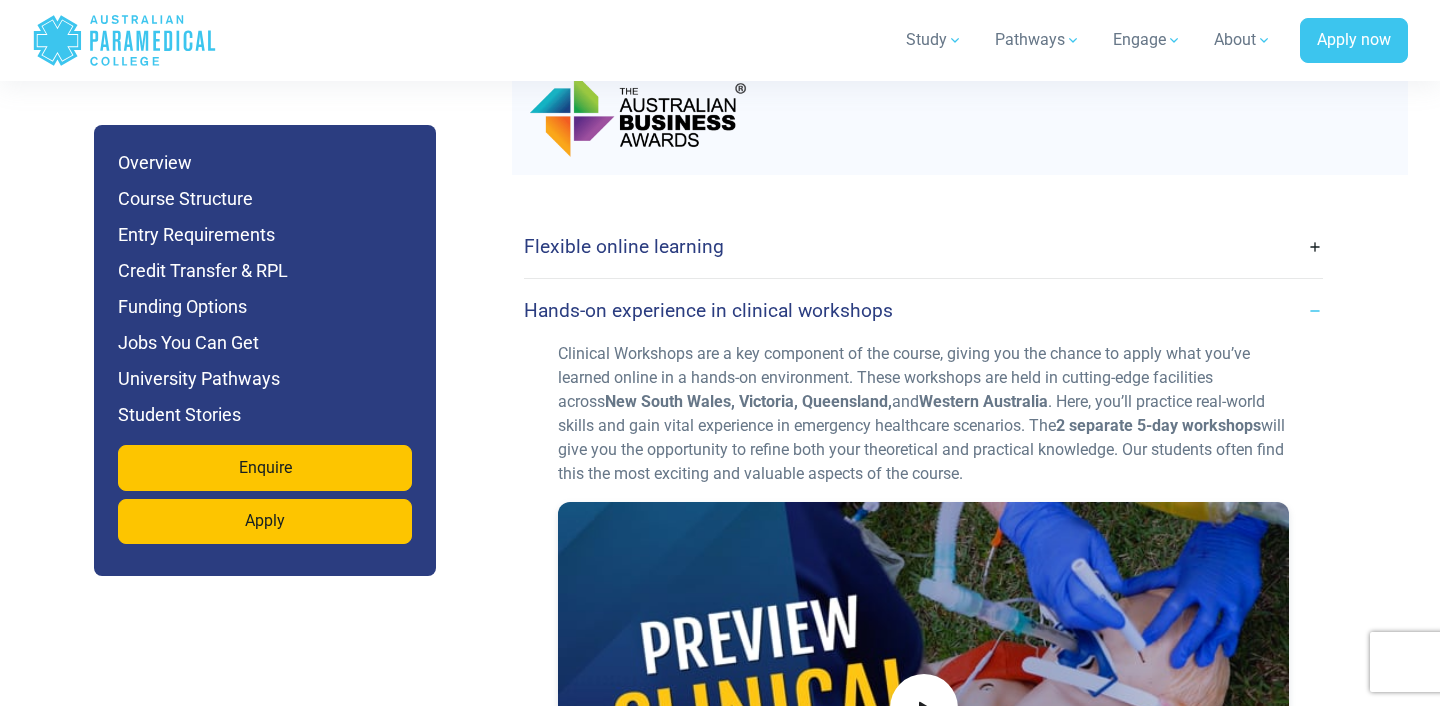 click on "Hands-on experience in clinical workshops" at bounding box center (708, 310) 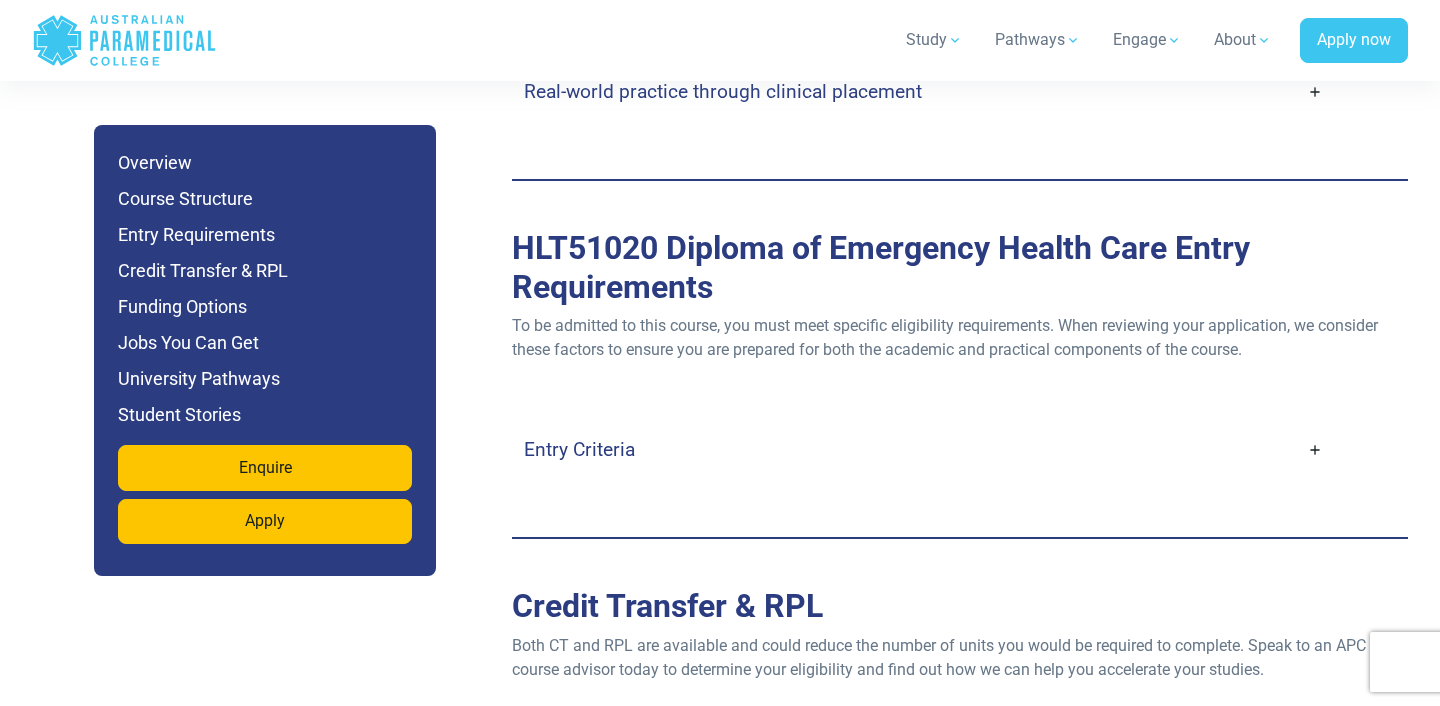scroll, scrollTop: 5295, scrollLeft: 0, axis: vertical 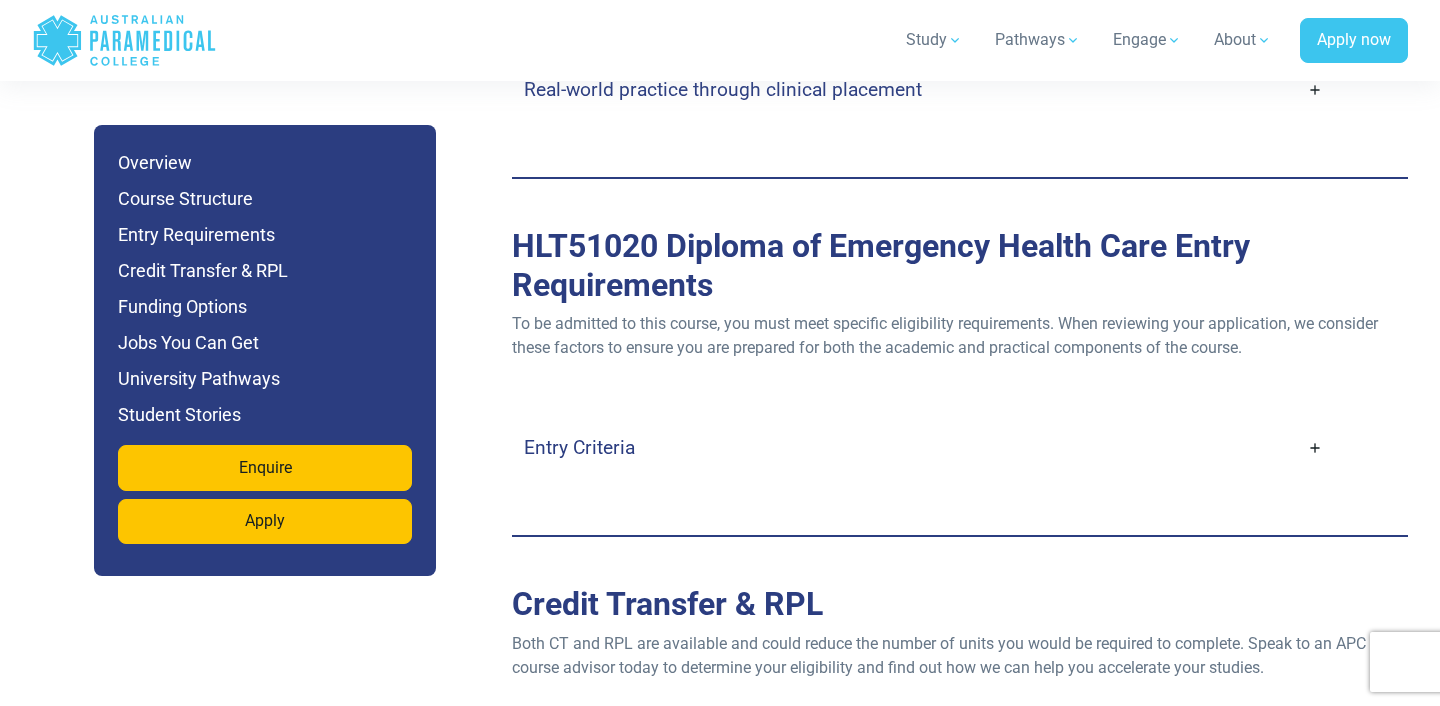 click on "Entry Criteria" at bounding box center [923, 447] 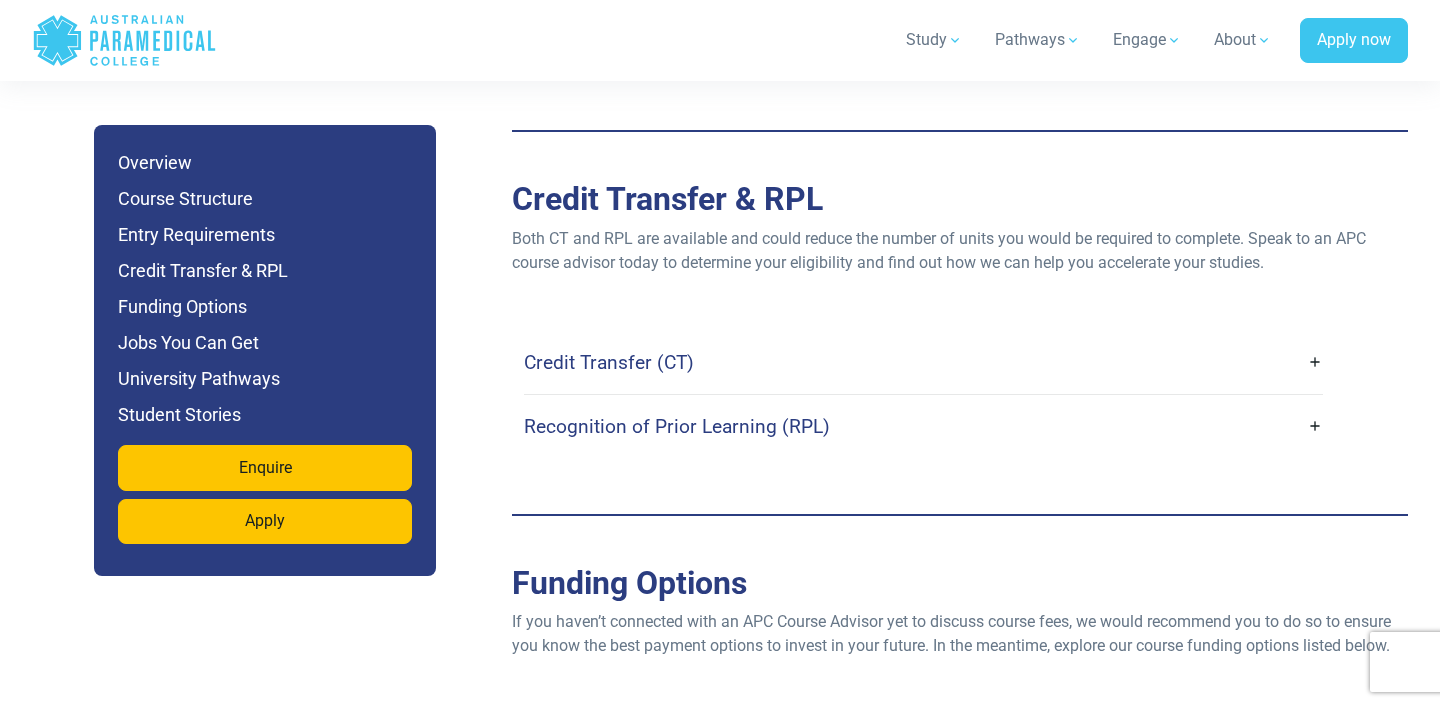 scroll, scrollTop: 6466, scrollLeft: 0, axis: vertical 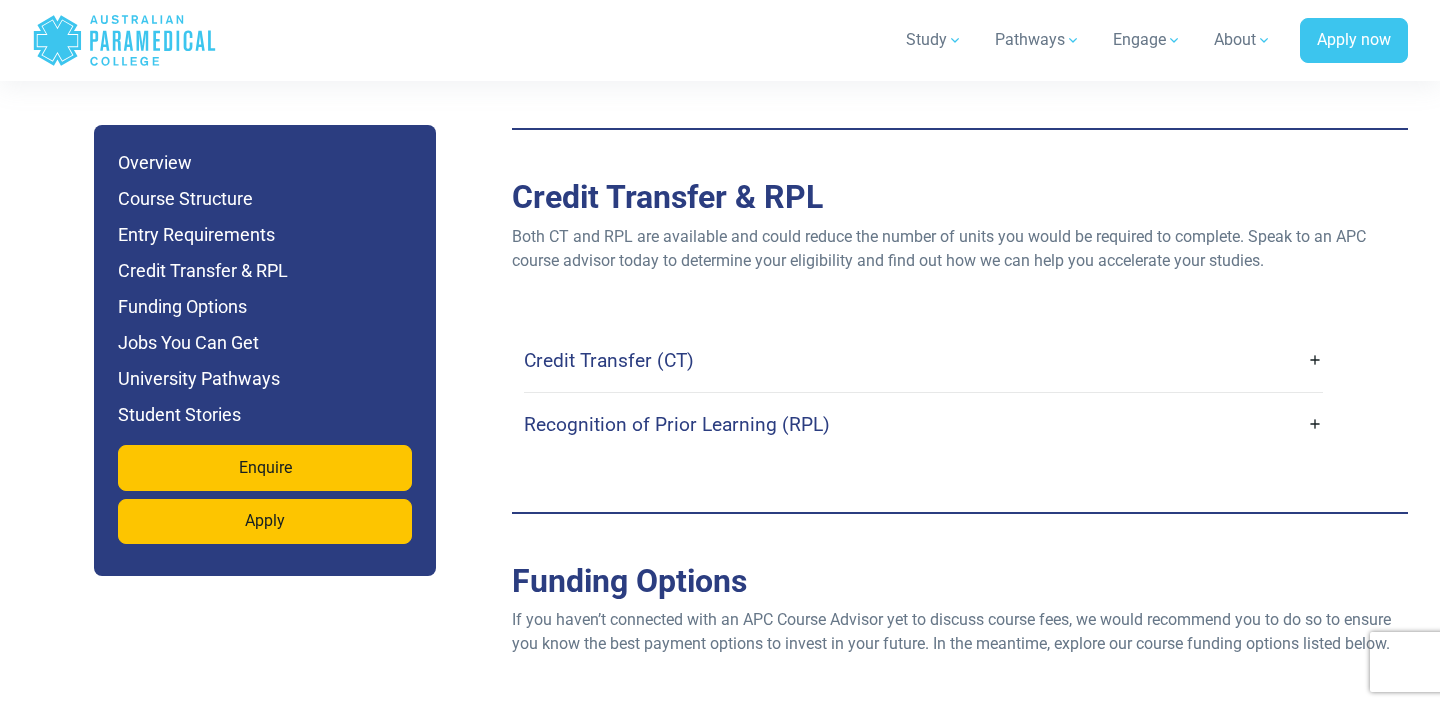 click on "Credit Transfer (CT)" at bounding box center [609, 360] 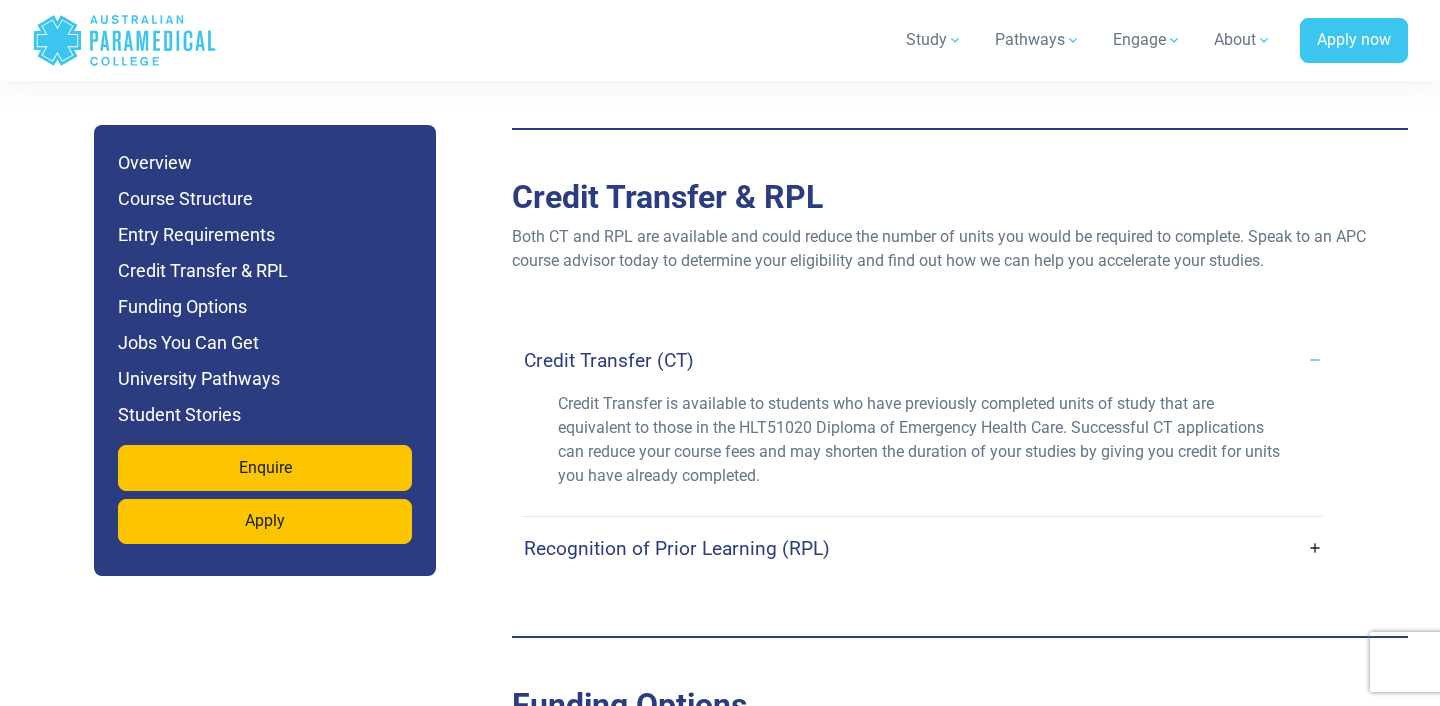click on "Credit Transfer (CT)" at bounding box center (609, 360) 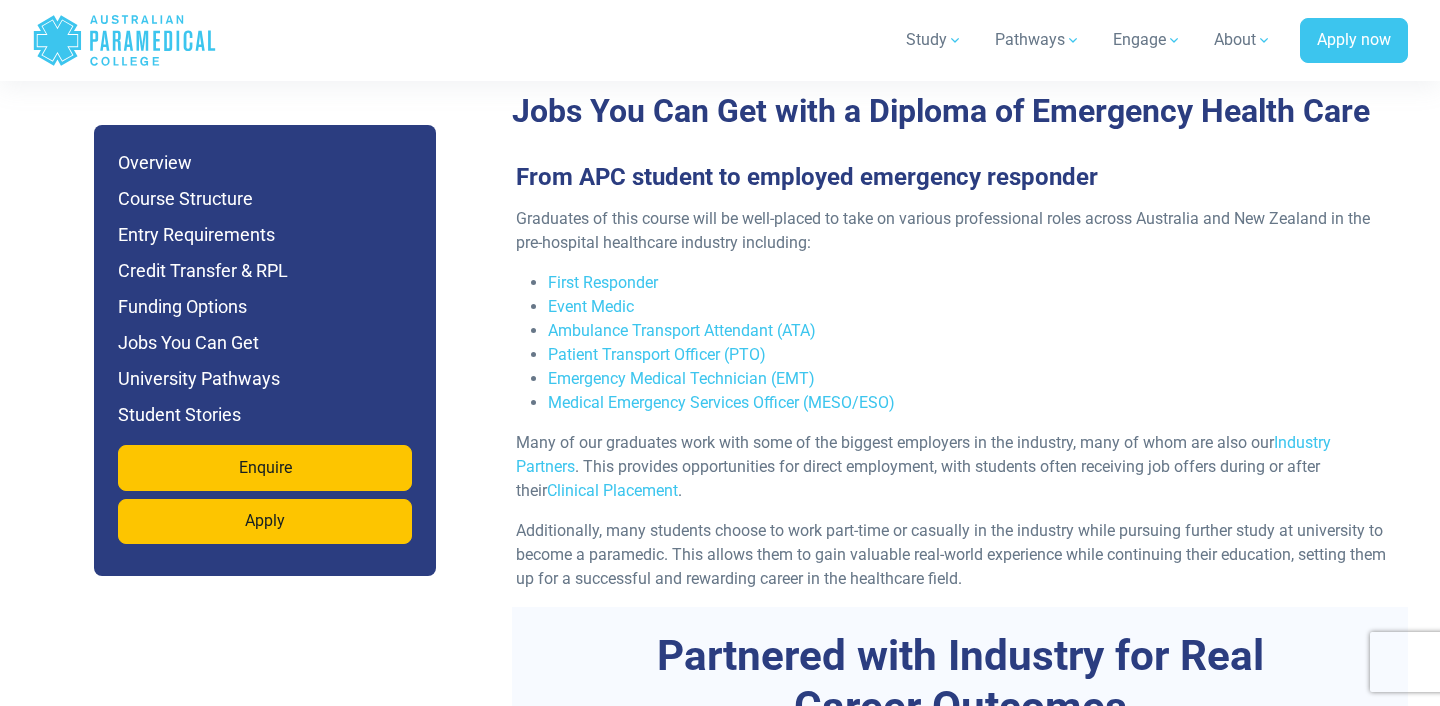 scroll, scrollTop: 7322, scrollLeft: 0, axis: vertical 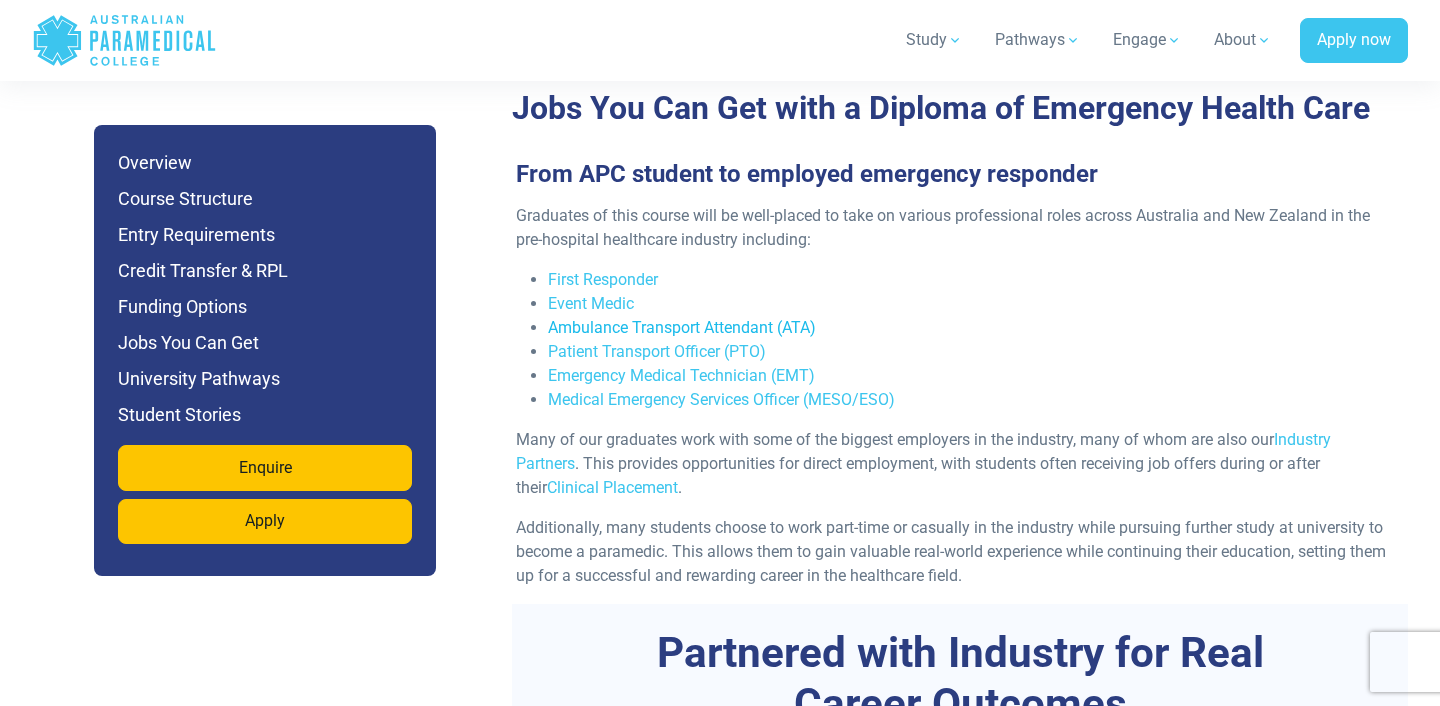 click on "Ambulance Transport Attendant (ATA)" at bounding box center [682, 327] 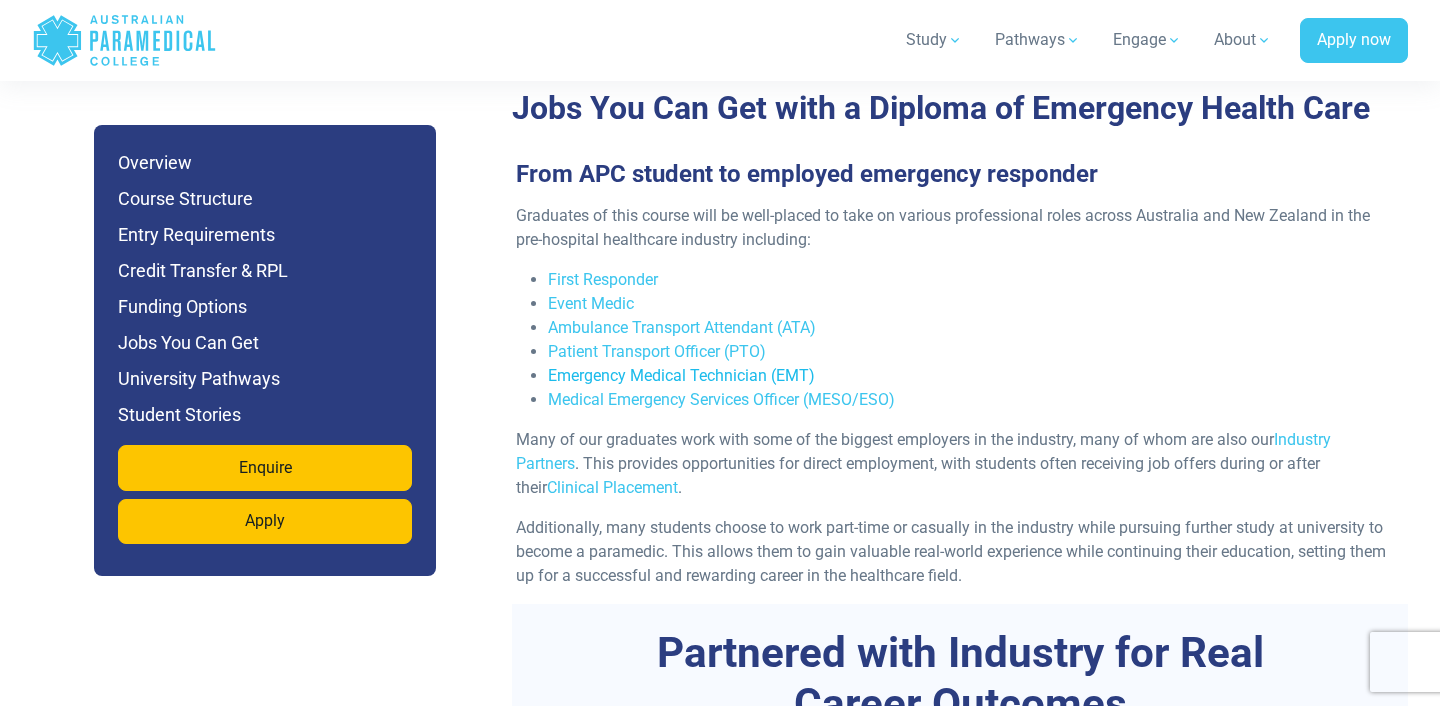 click on "Emergency Medical Technician (EMT)" at bounding box center [681, 375] 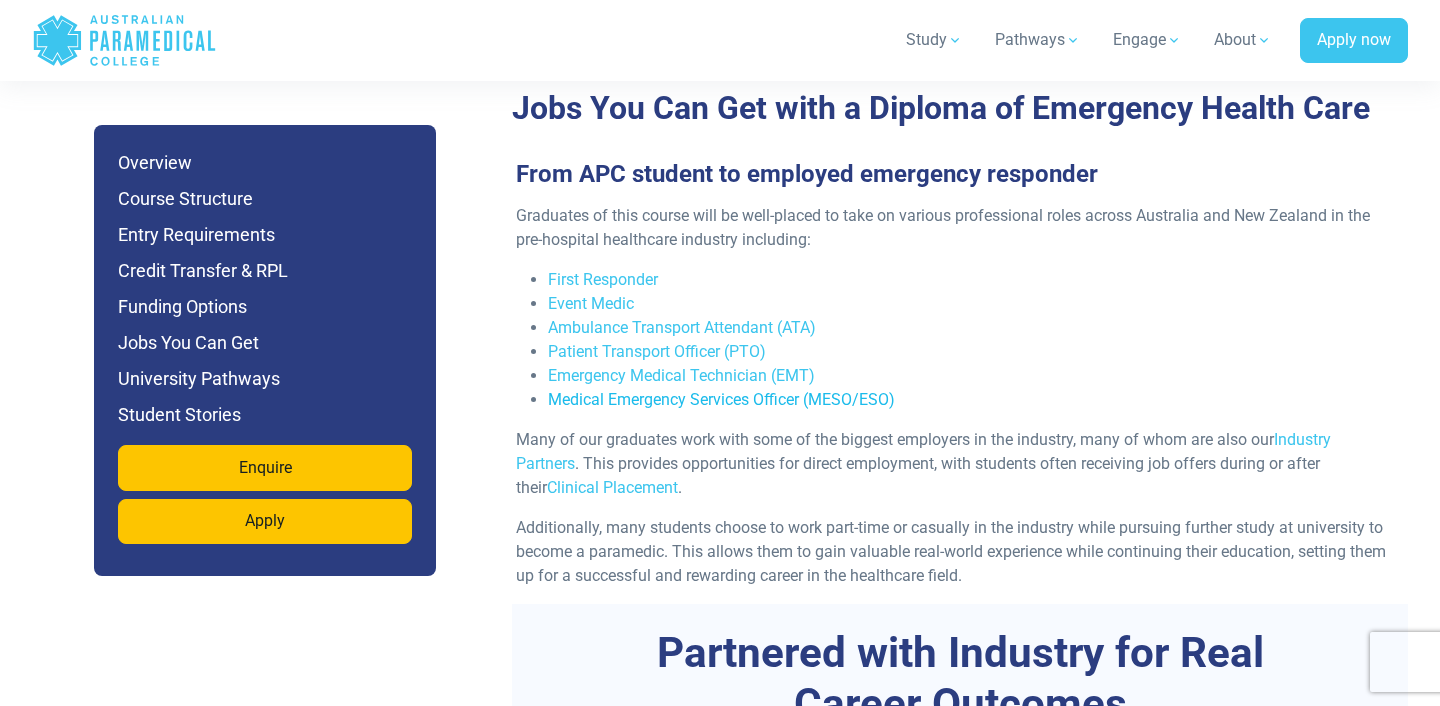 click on "Medical Emergency Services Officer (MESO/ESO)" at bounding box center [721, 399] 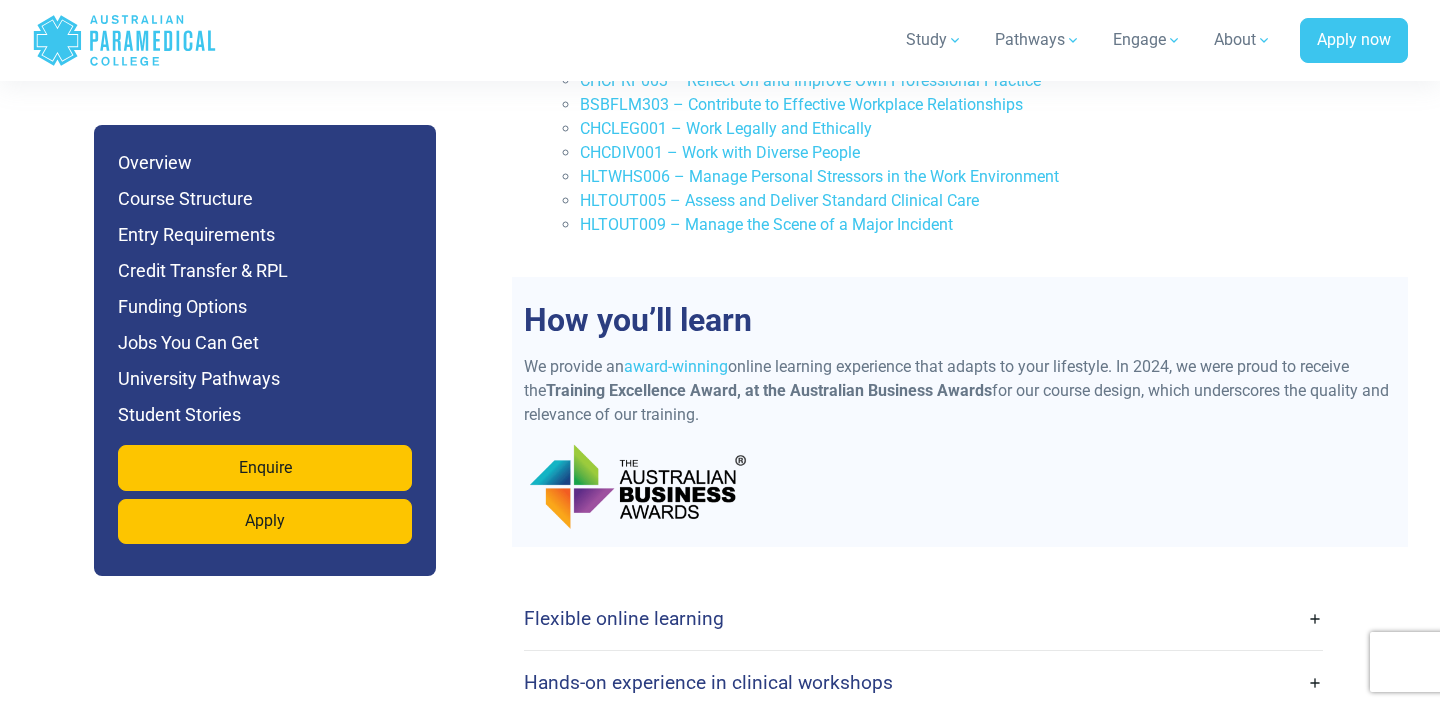 scroll, scrollTop: 4636, scrollLeft: 0, axis: vertical 